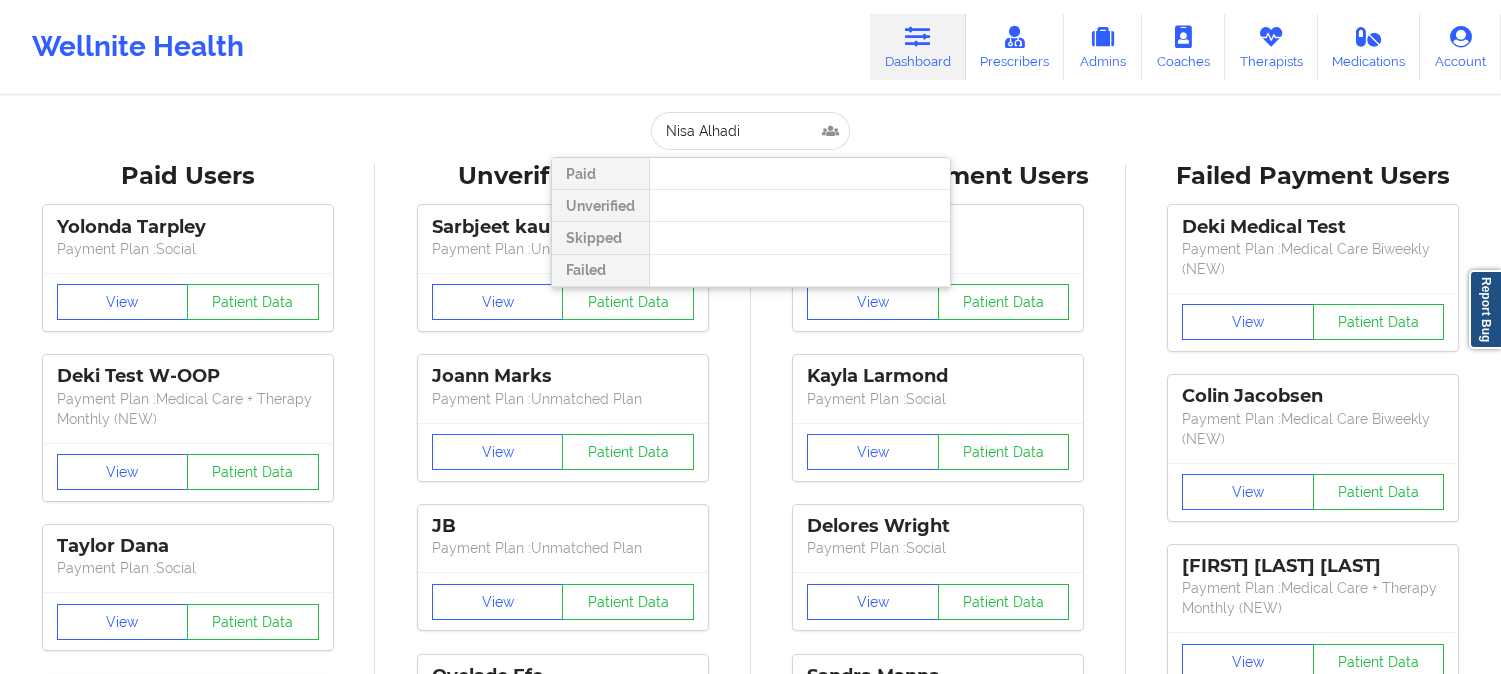 scroll, scrollTop: 0, scrollLeft: 0, axis: both 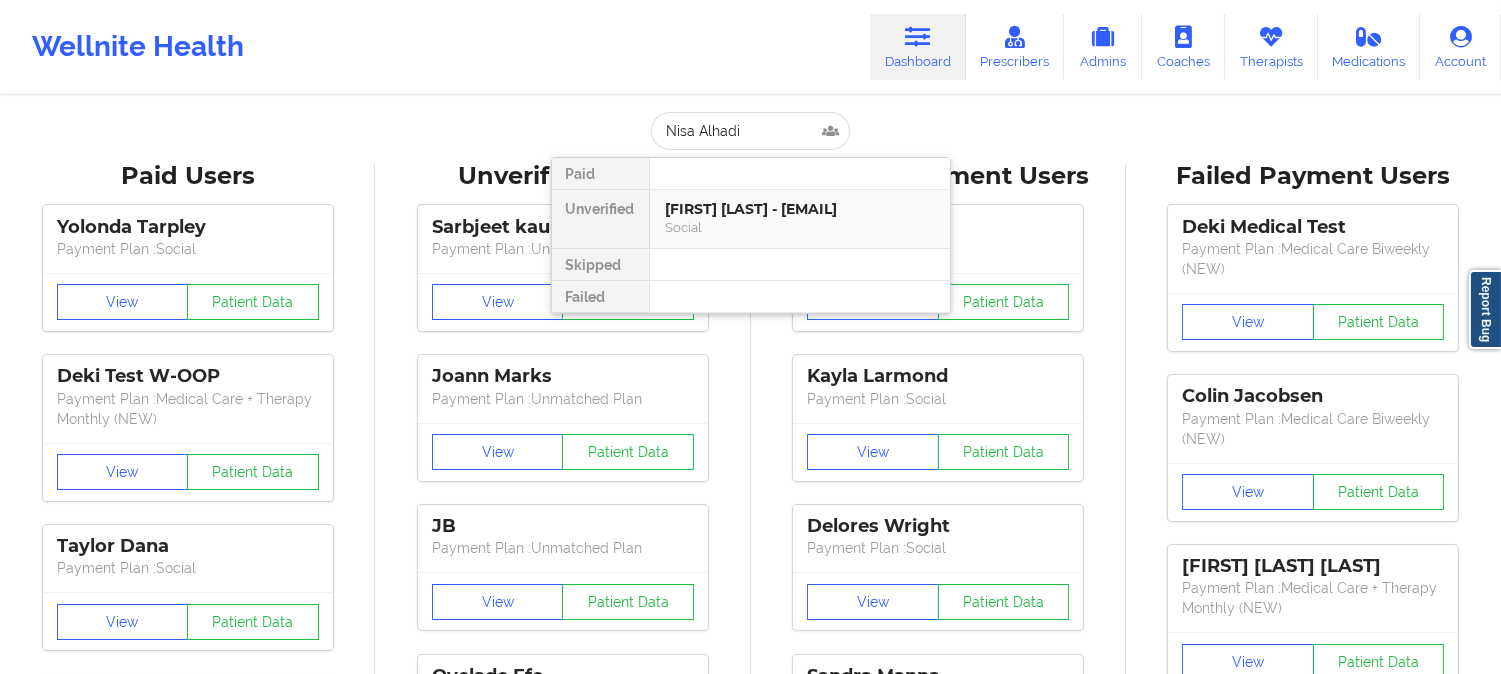 click on "Social" at bounding box center [800, 227] 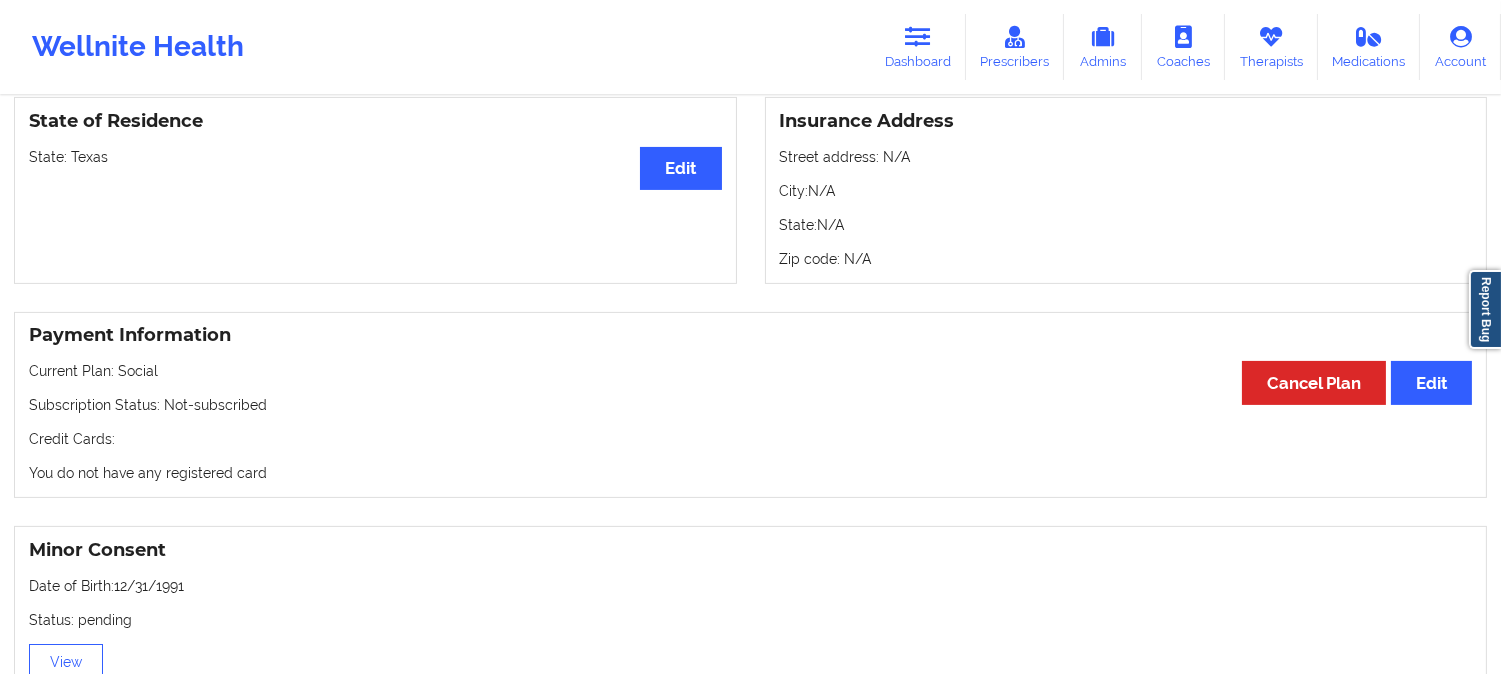 scroll, scrollTop: 555, scrollLeft: 0, axis: vertical 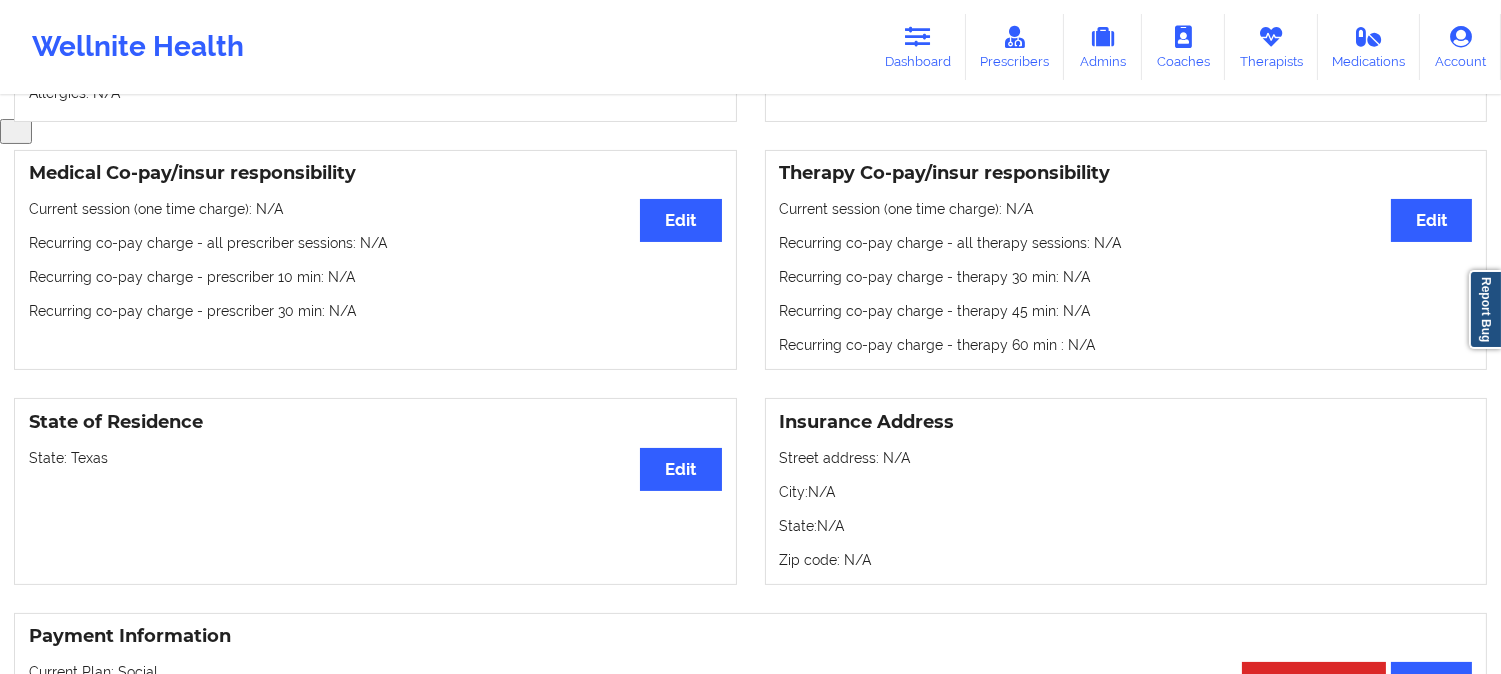 click on "State:   [STATE]" at bounding box center (375, 458) 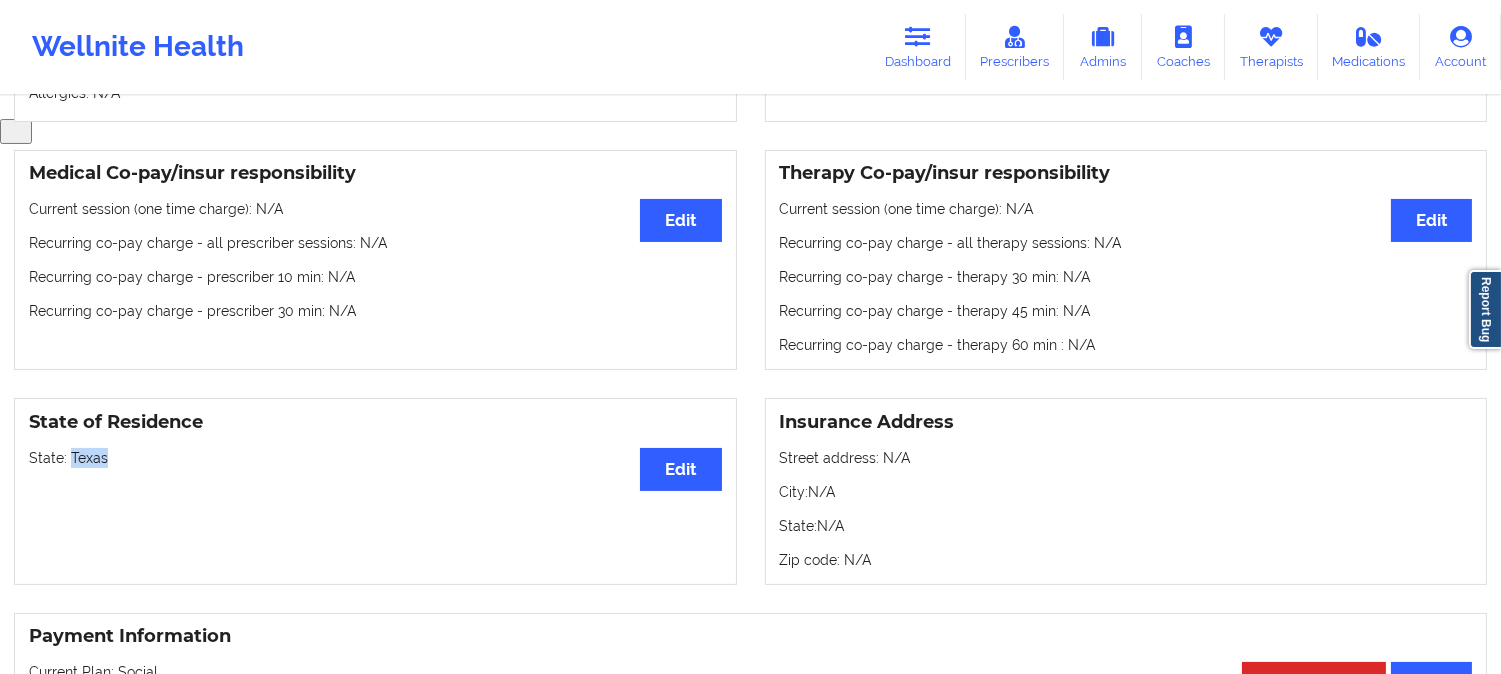 click on "State:   [STATE]" at bounding box center (375, 458) 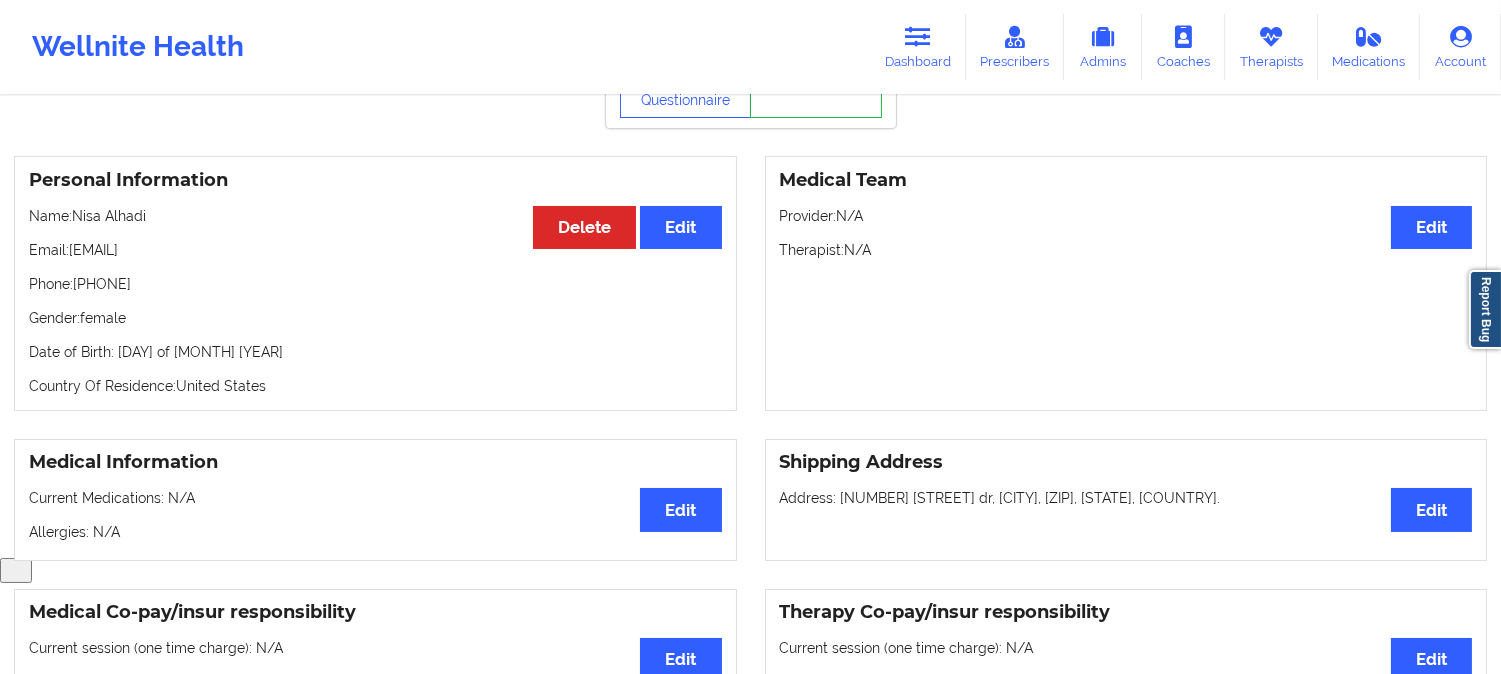 scroll, scrollTop: 0, scrollLeft: 0, axis: both 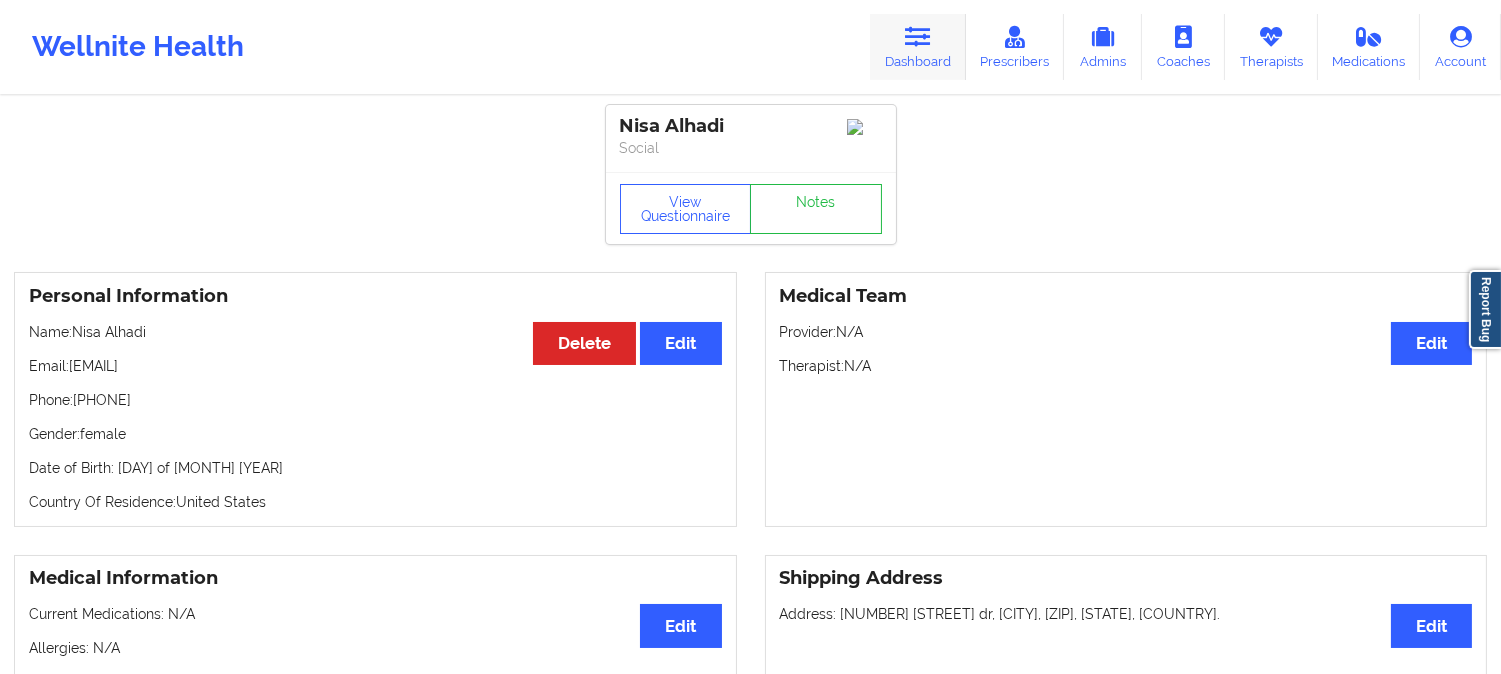 click on "Dashboard" at bounding box center [918, 47] 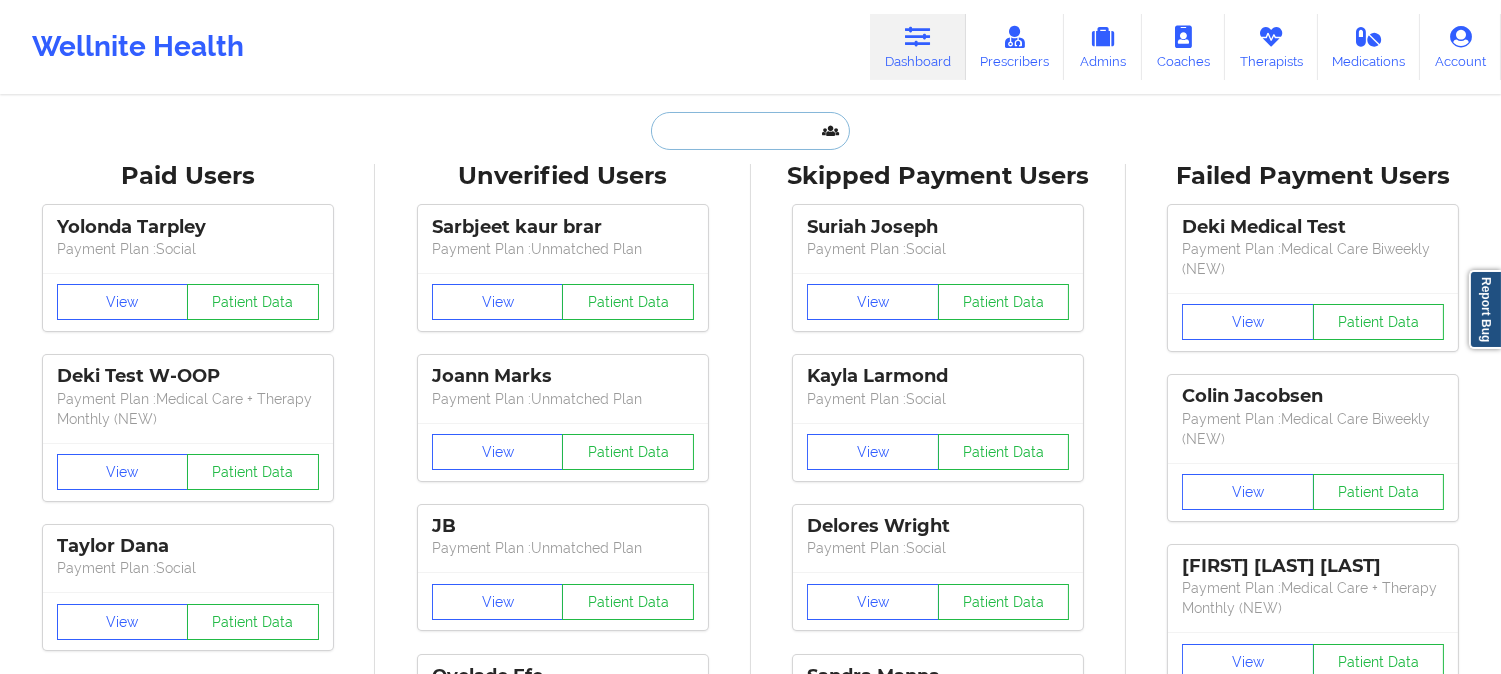 click at bounding box center [750, 131] 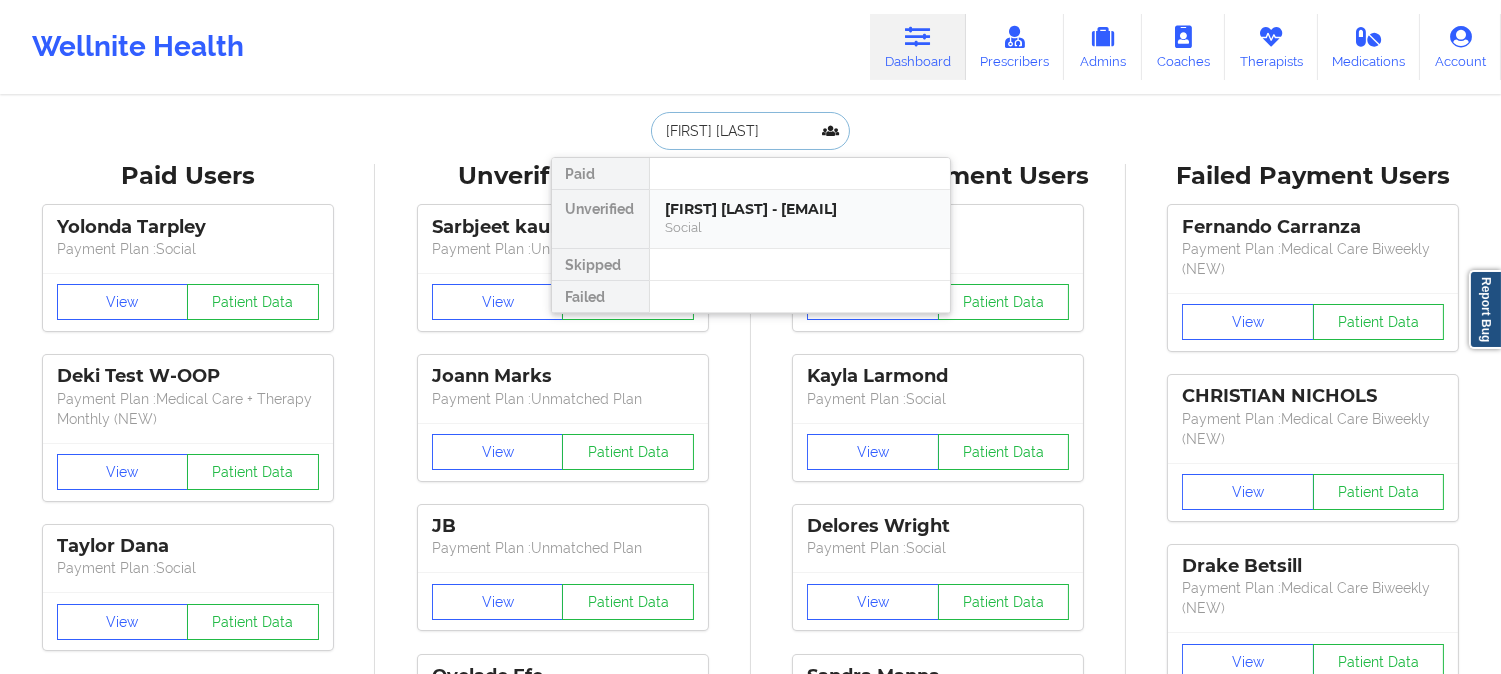 click on "[FIRST] [LAST] - [EMAIL]" at bounding box center (800, 209) 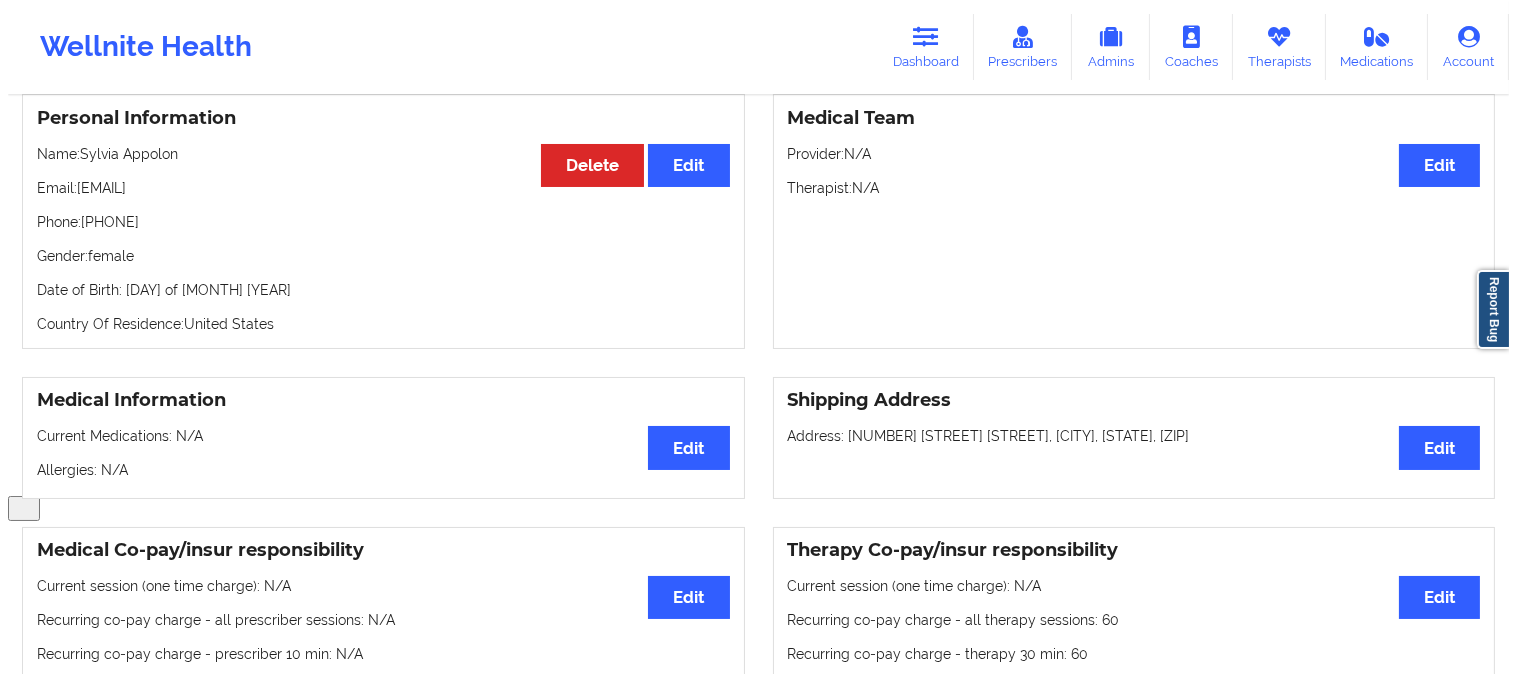 scroll, scrollTop: 0, scrollLeft: 0, axis: both 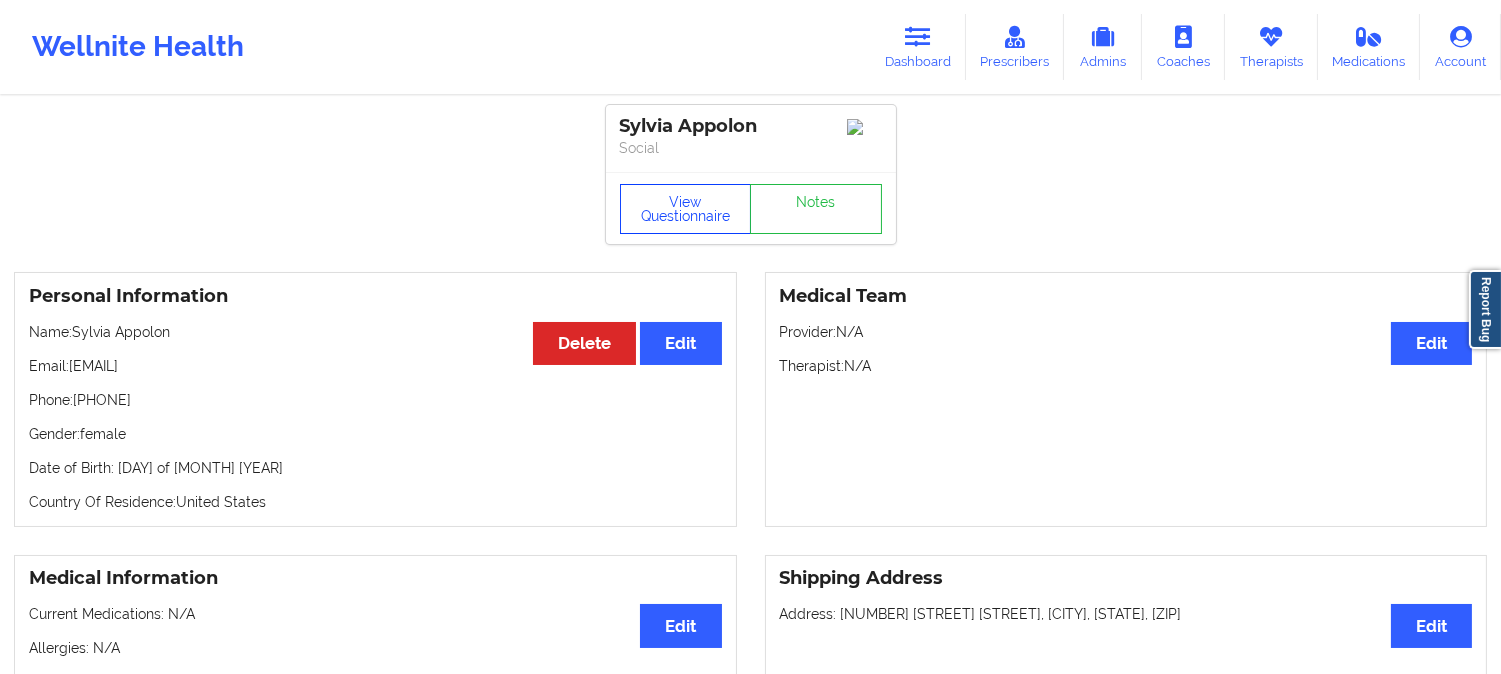 click on "View Questionnaire" at bounding box center [686, 209] 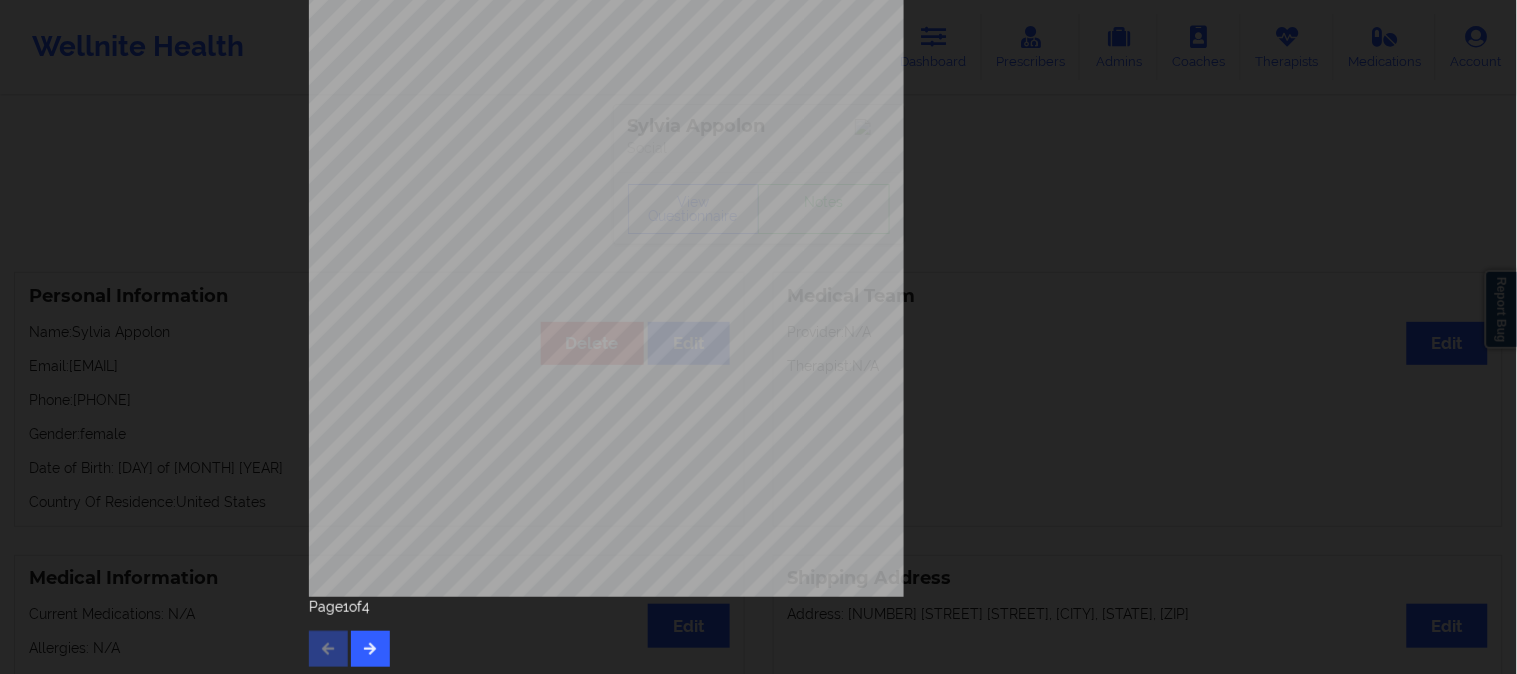 scroll, scrollTop: 280, scrollLeft: 0, axis: vertical 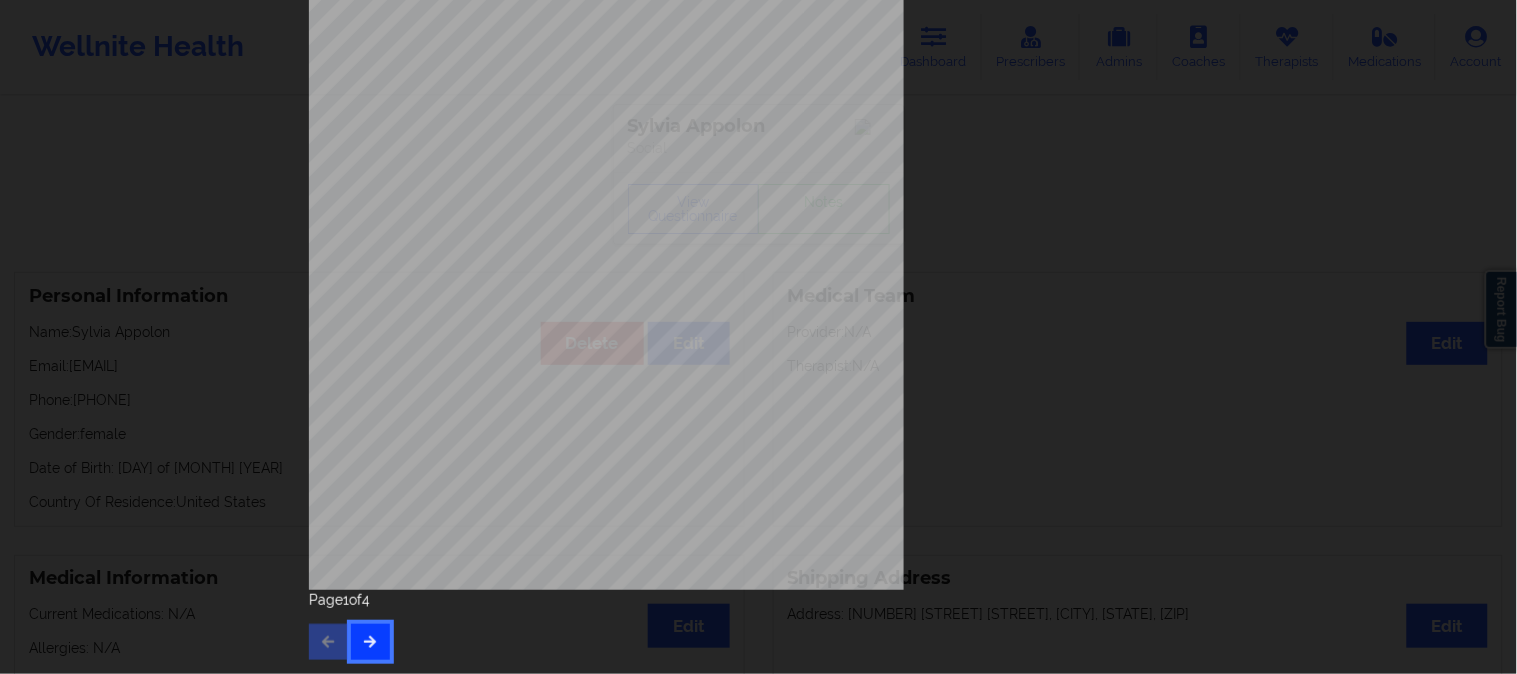 click at bounding box center (370, 641) 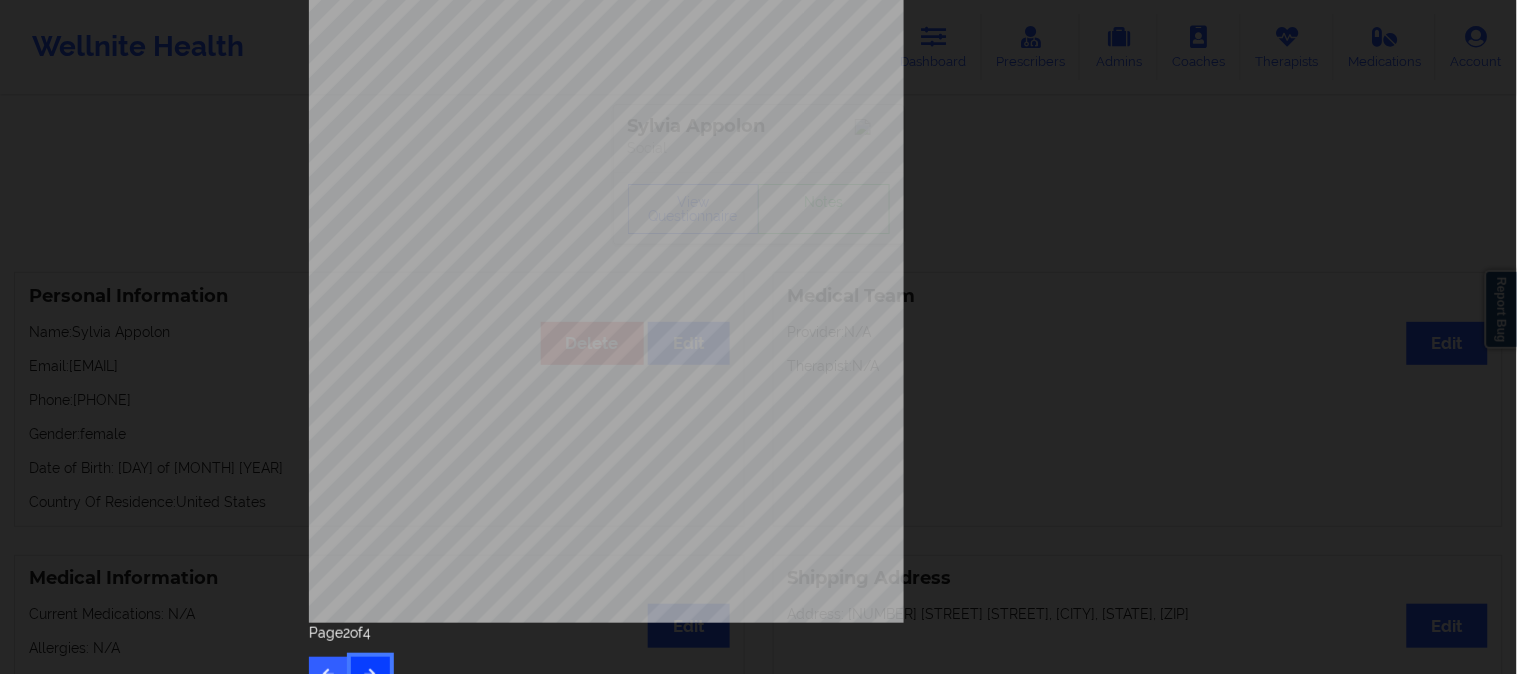 scroll, scrollTop: 280, scrollLeft: 0, axis: vertical 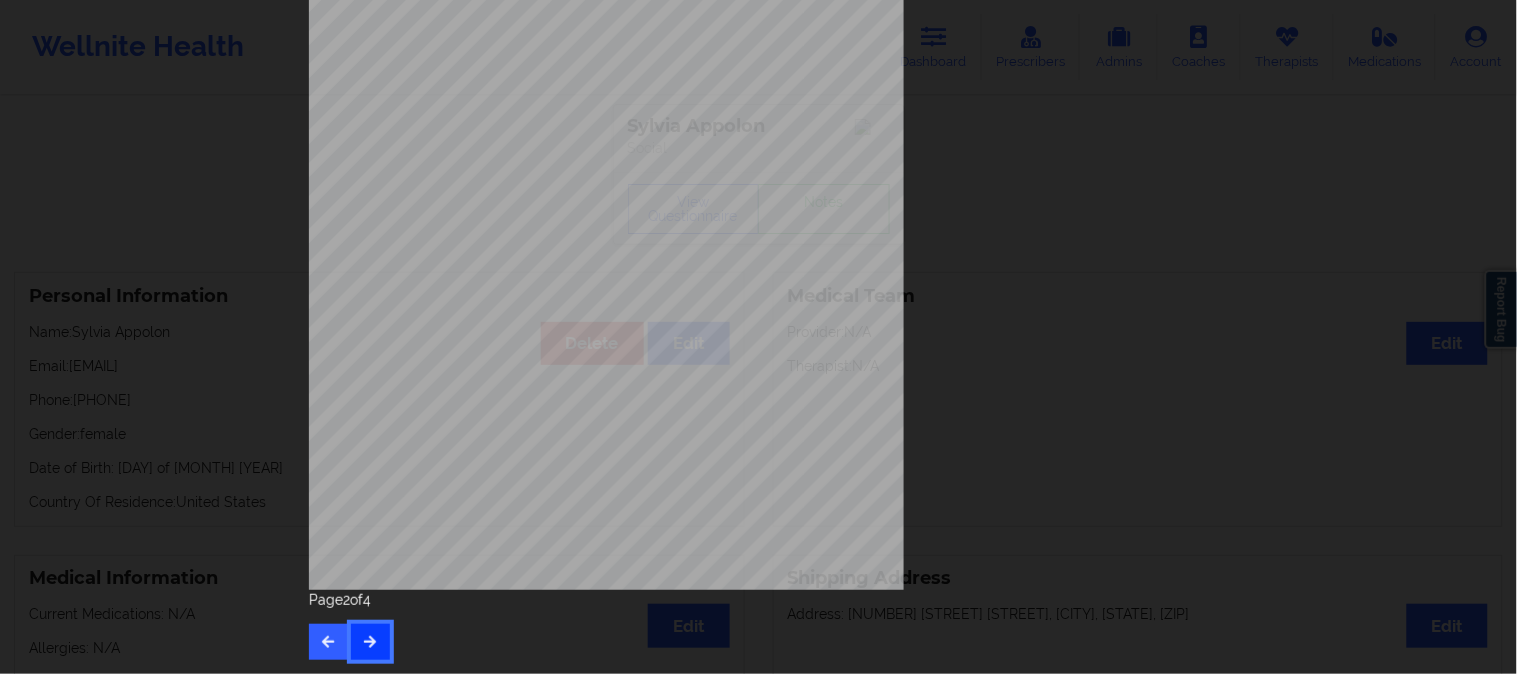 click at bounding box center (370, 642) 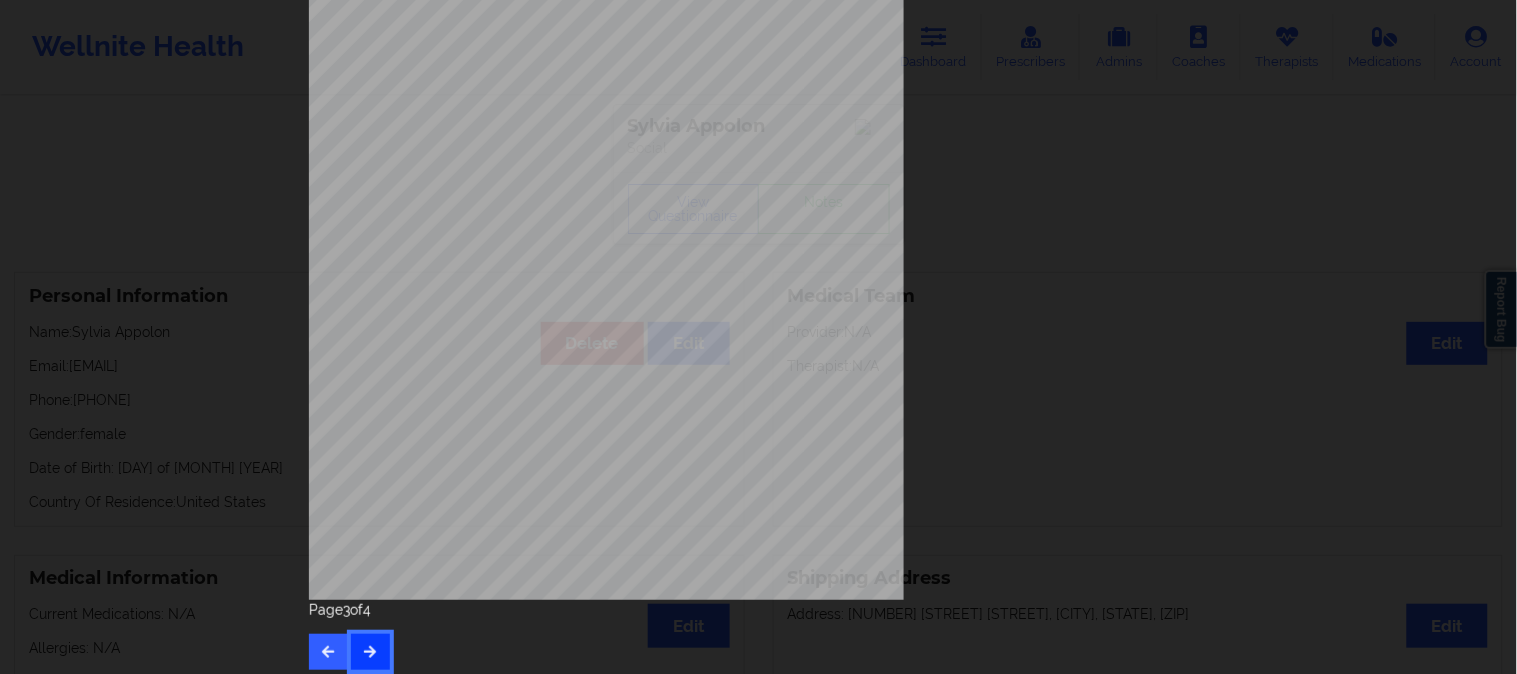scroll, scrollTop: 280, scrollLeft: 0, axis: vertical 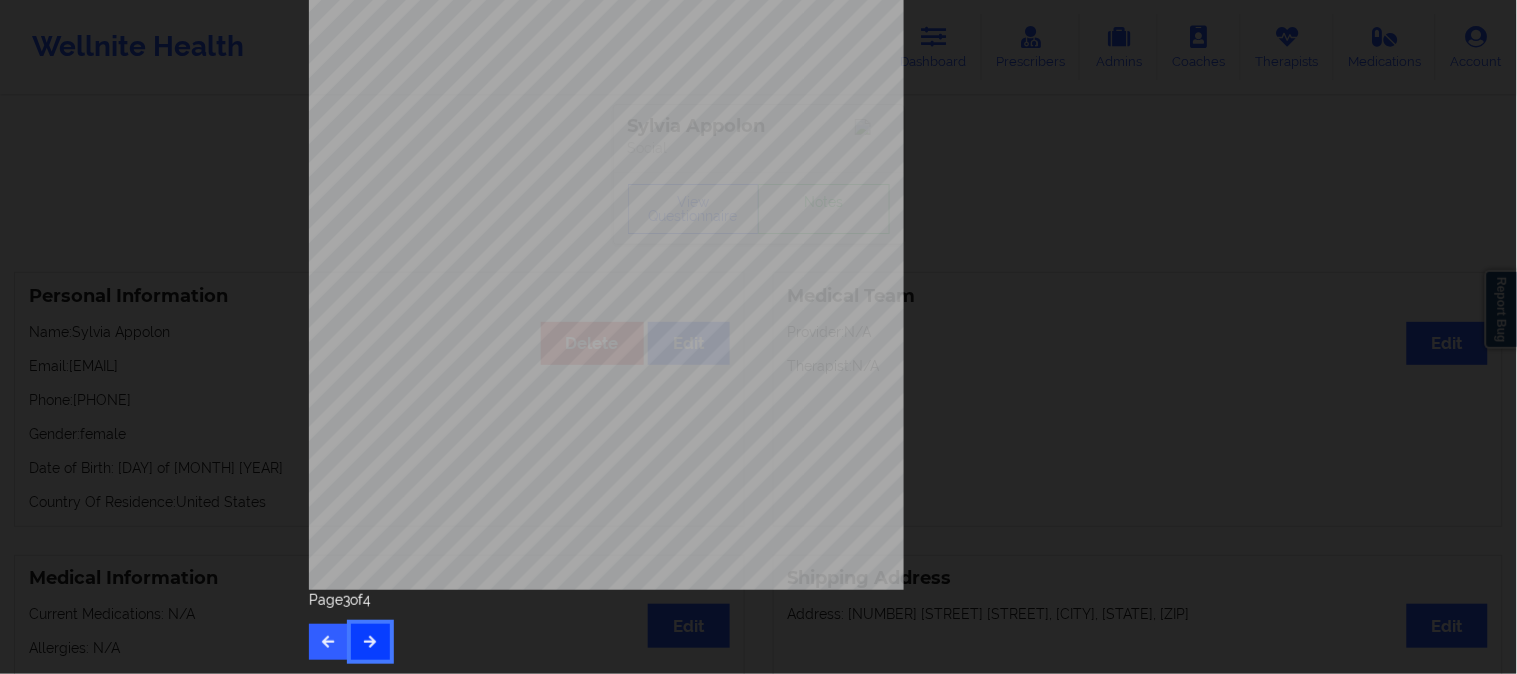 click at bounding box center (370, 641) 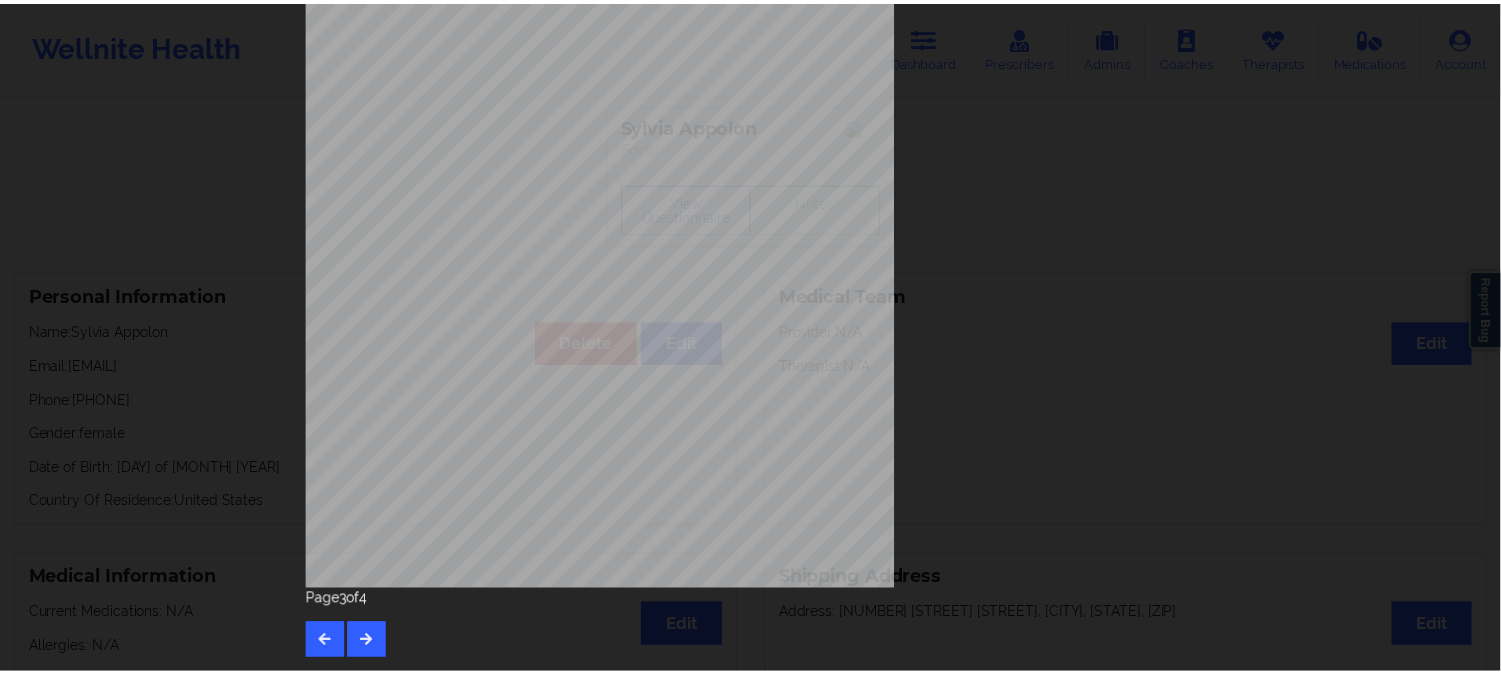 scroll, scrollTop: 0, scrollLeft: 0, axis: both 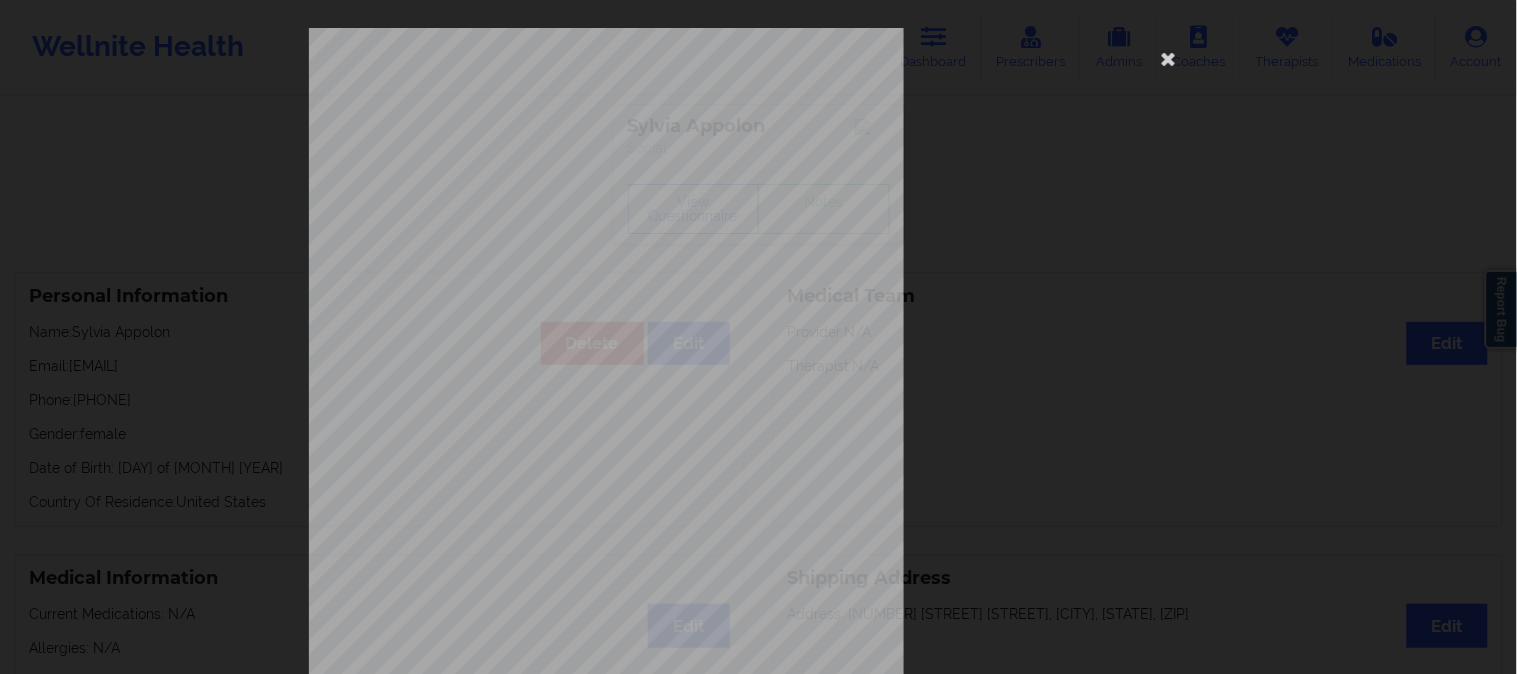click on "Please feel free to provide us with any other additional details that have led you to cancel your membership with us. Wellnite, Inc 2025 {{page}}/{{pages}} Need Help? Email us: [EMAIL] Page  4  of  4" at bounding box center [758, 337] 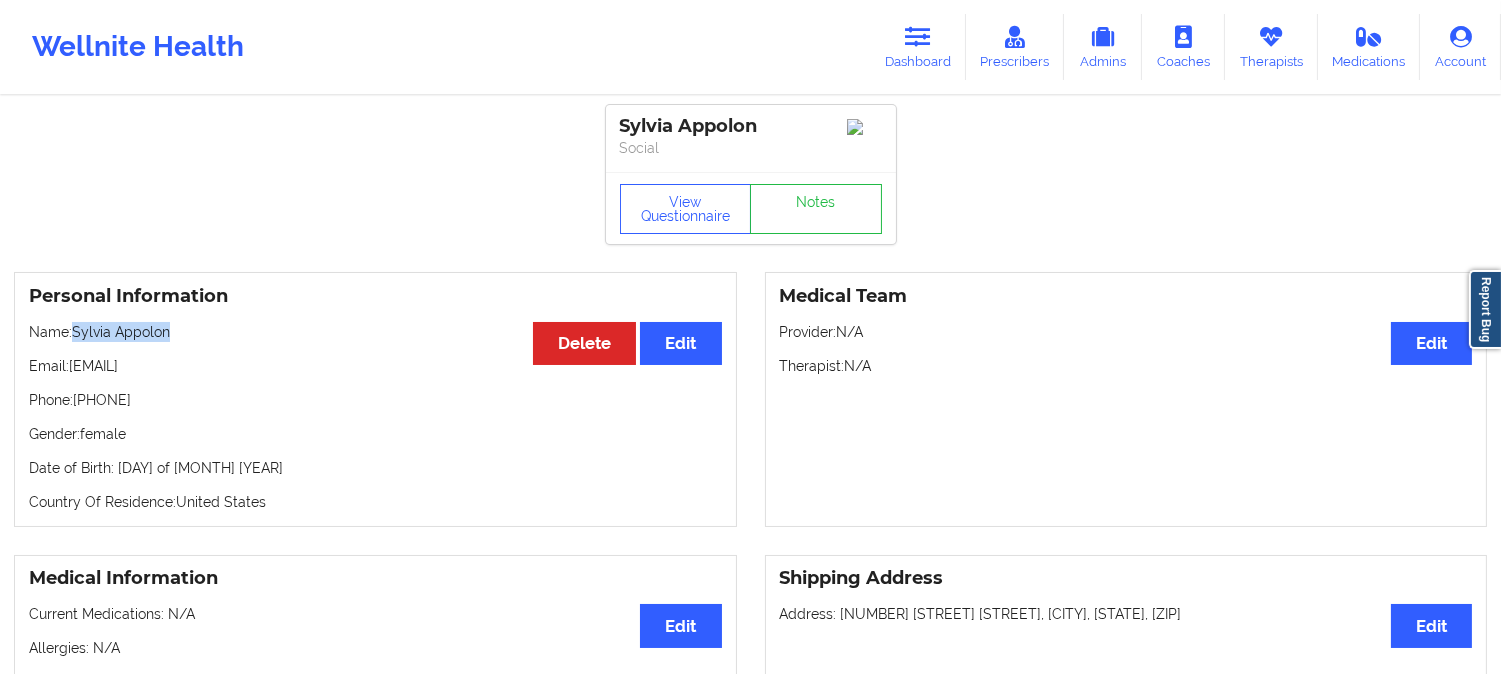 drag, startPoint x: 186, startPoint y: 337, endPoint x: 74, endPoint y: 338, distance: 112.00446 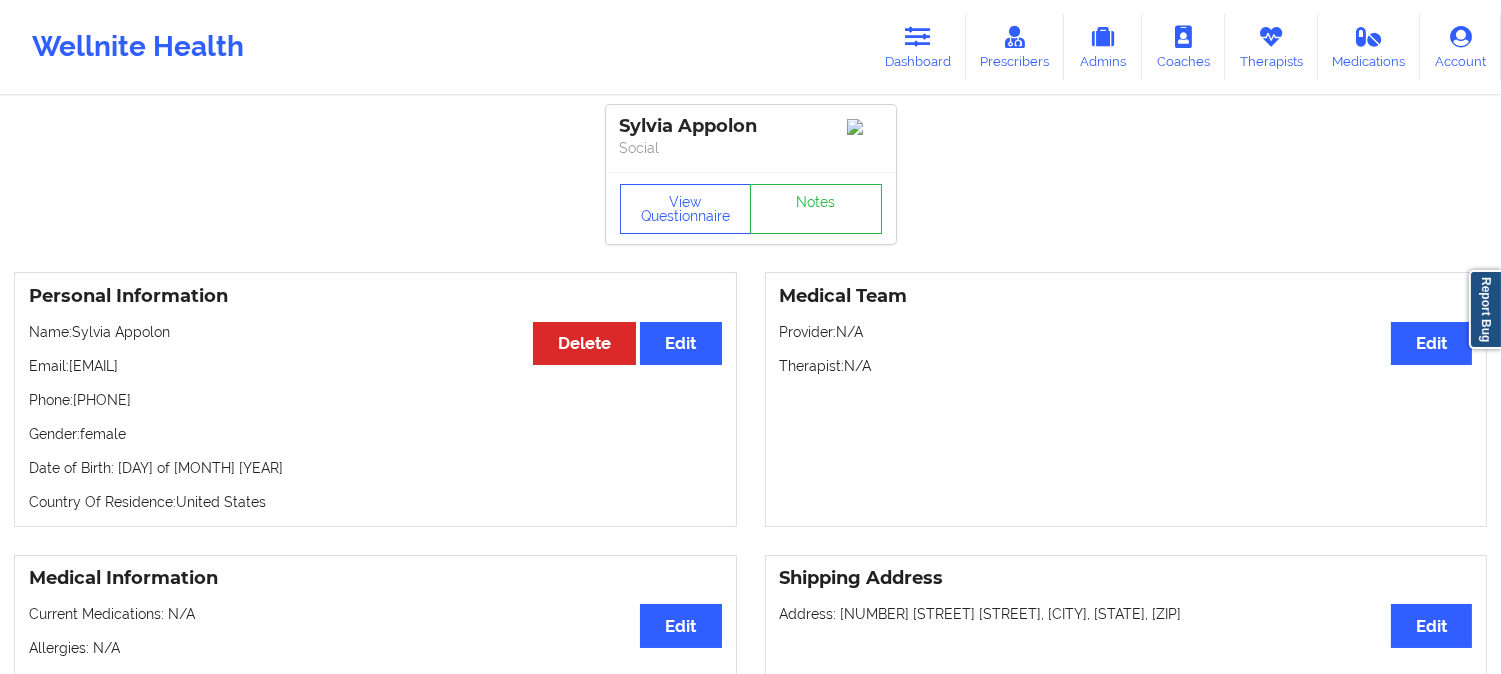 click on "Phone:  [PHONE]" at bounding box center [375, 400] 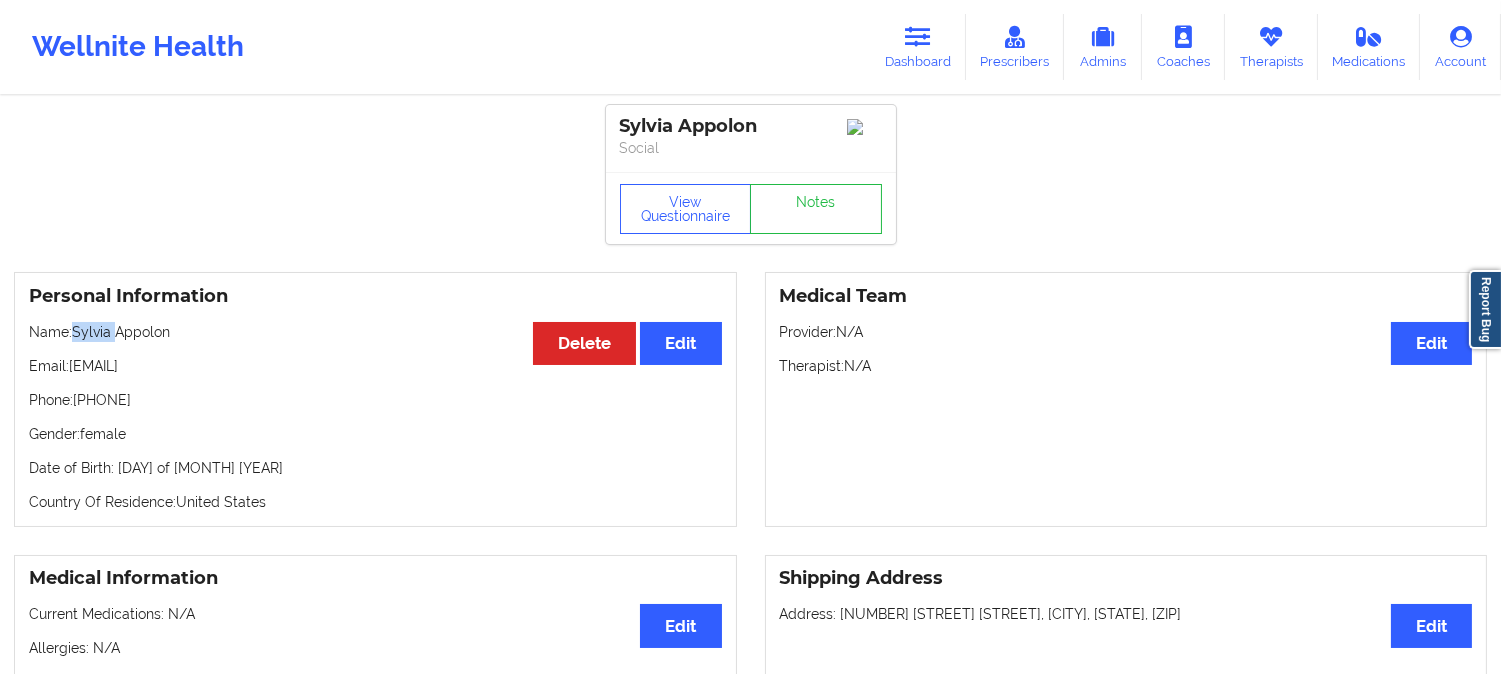 click on "Name:  [FIRST] [LAST]" at bounding box center (375, 332) 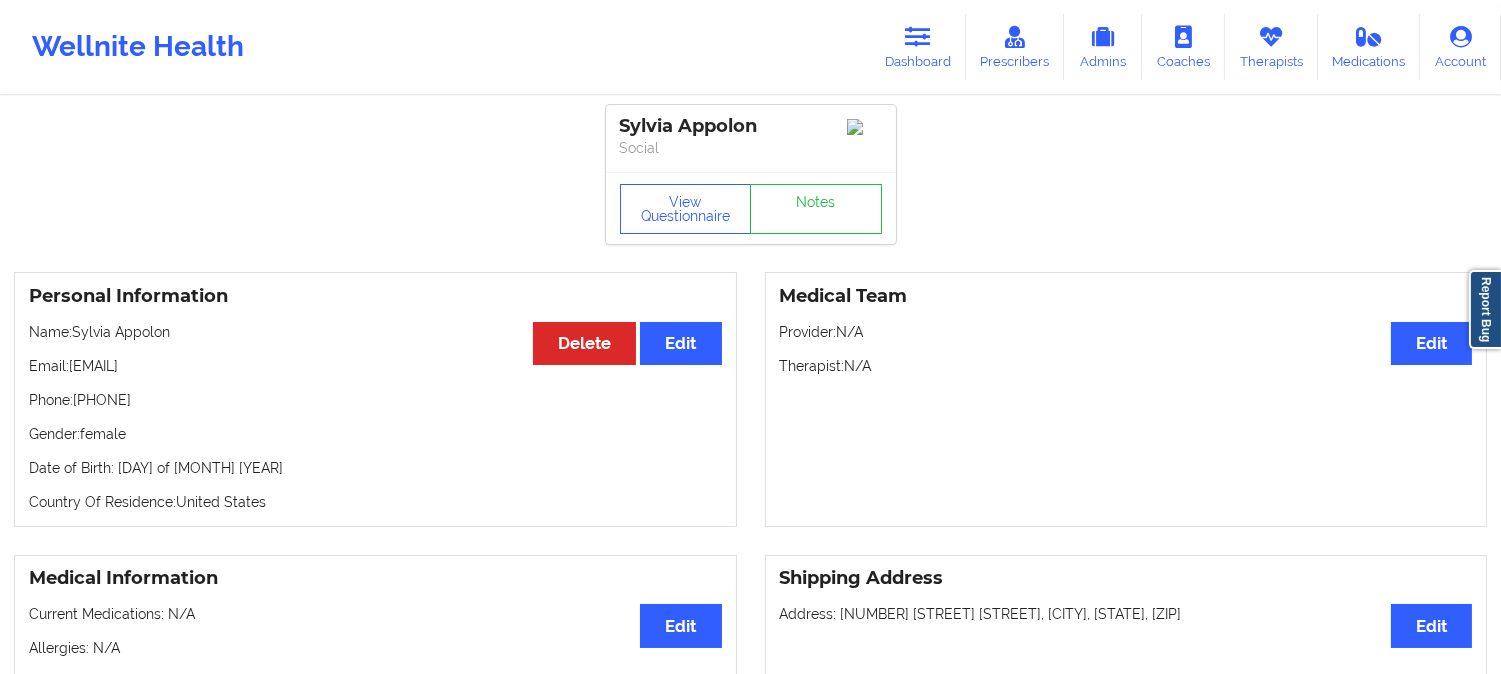 click on "Personal Information Edit Delete Name:  [FIRST] [LAST] Email:  [EMAIL] Phone:  [PHONE] Gender:  female Date of Birth:   [DAY] of [MONTH] [YEAR] Country Of Residence: United States" at bounding box center [375, 399] 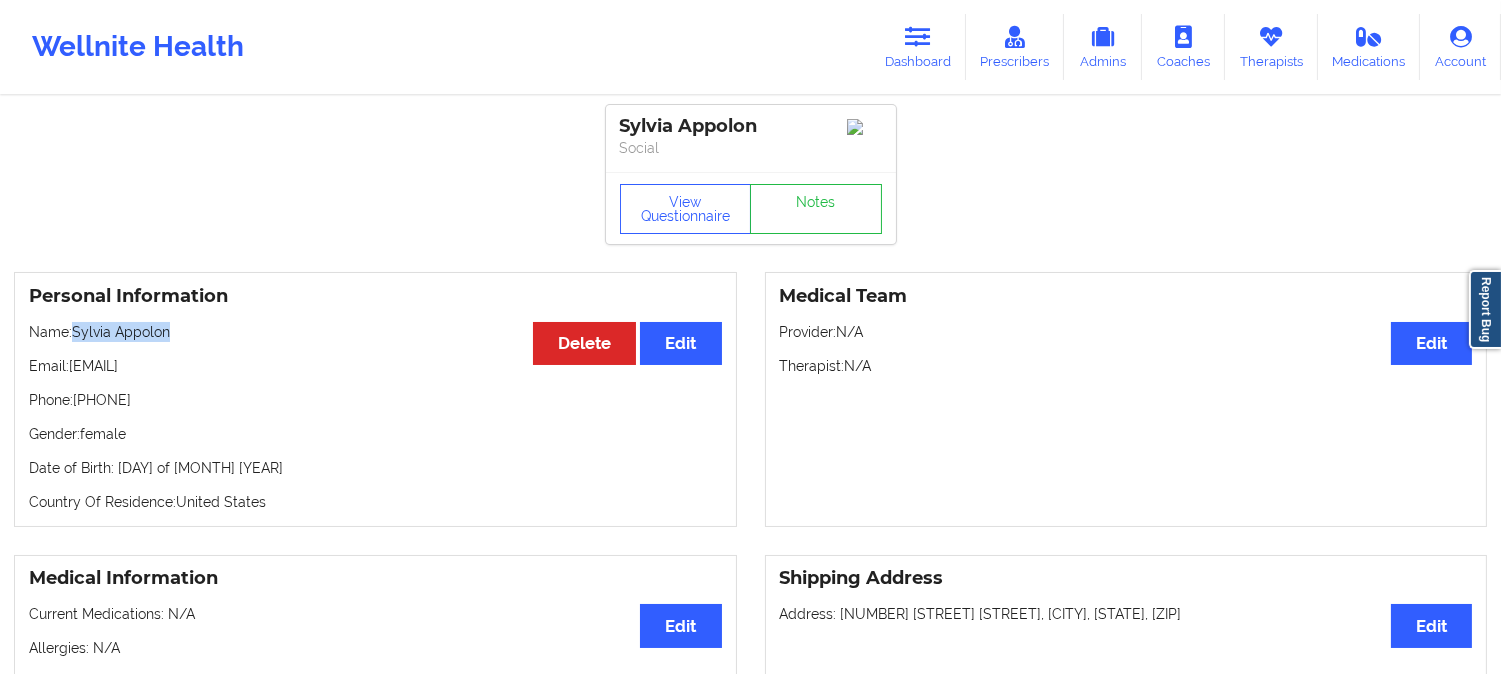 drag, startPoint x: 174, startPoint y: 340, endPoint x: 75, endPoint y: 330, distance: 99.50377 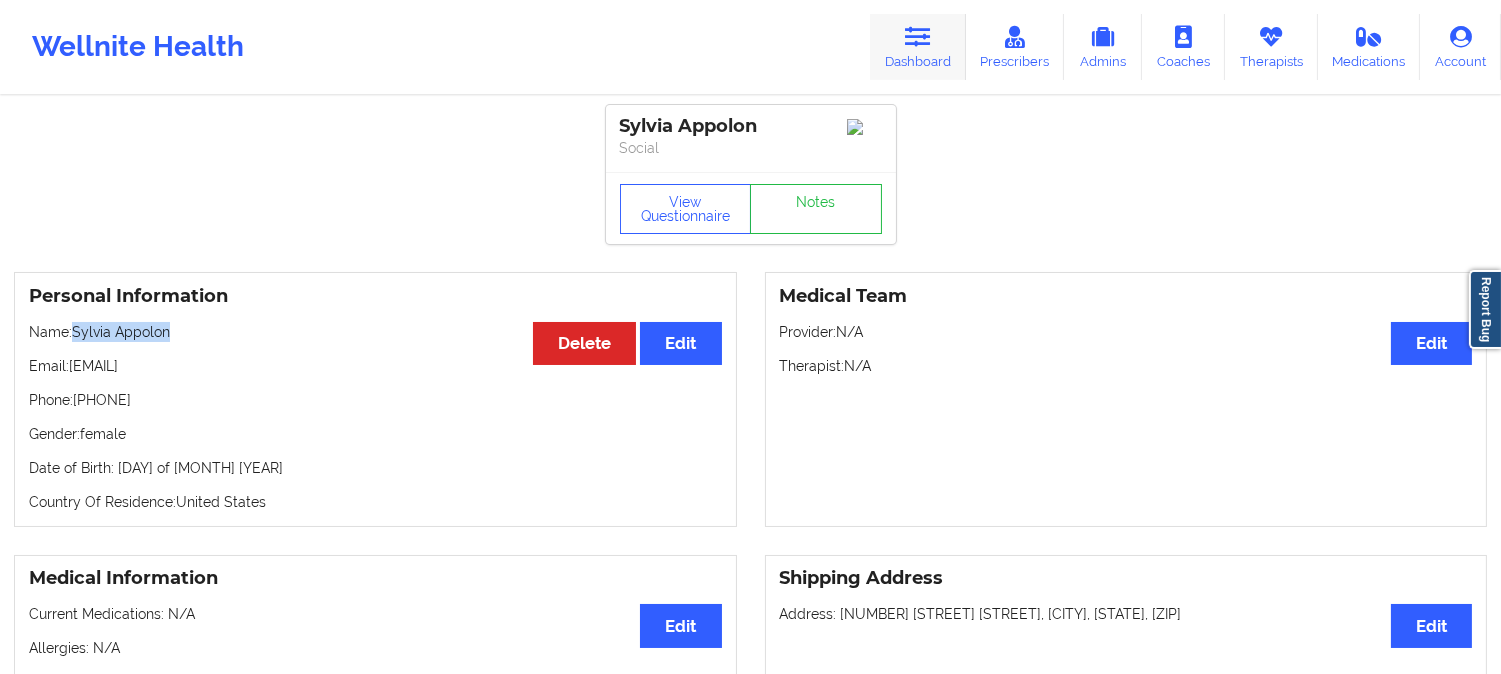 click at bounding box center (918, 37) 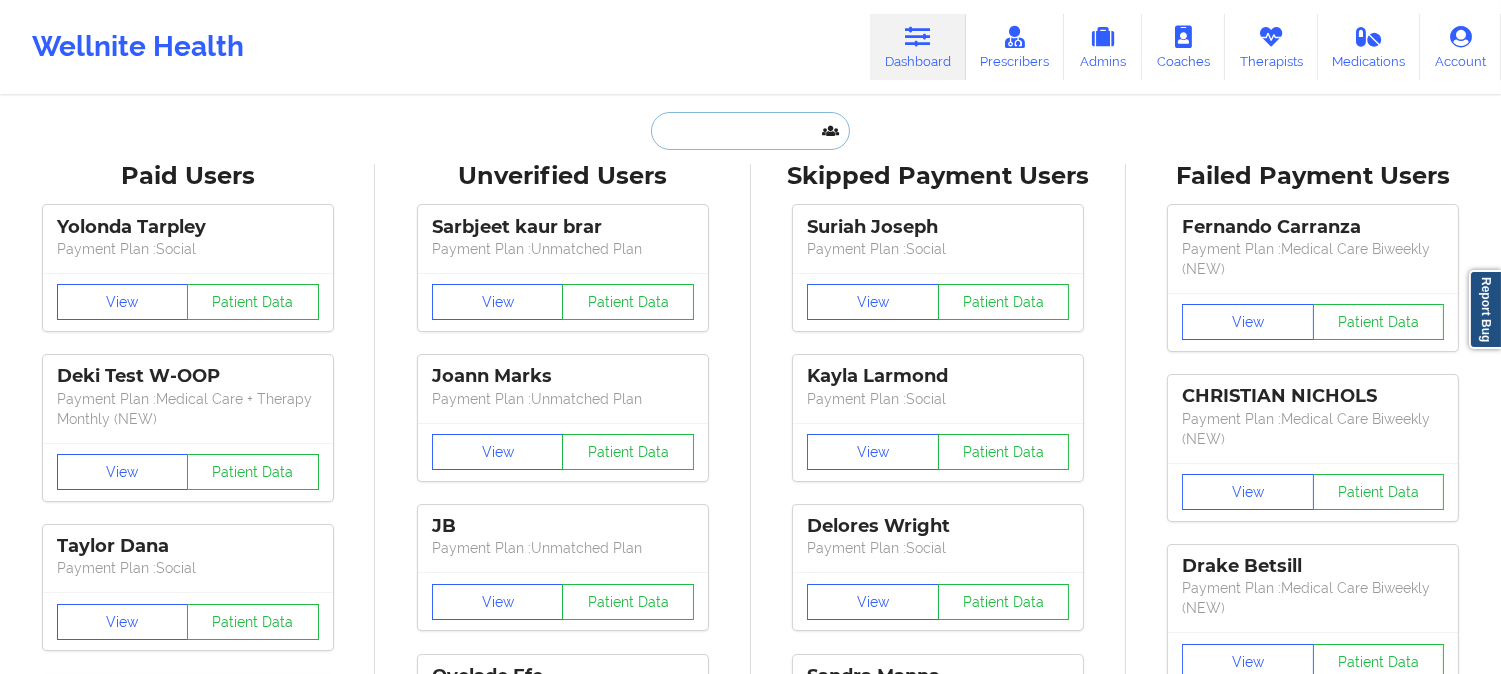 click at bounding box center (750, 131) 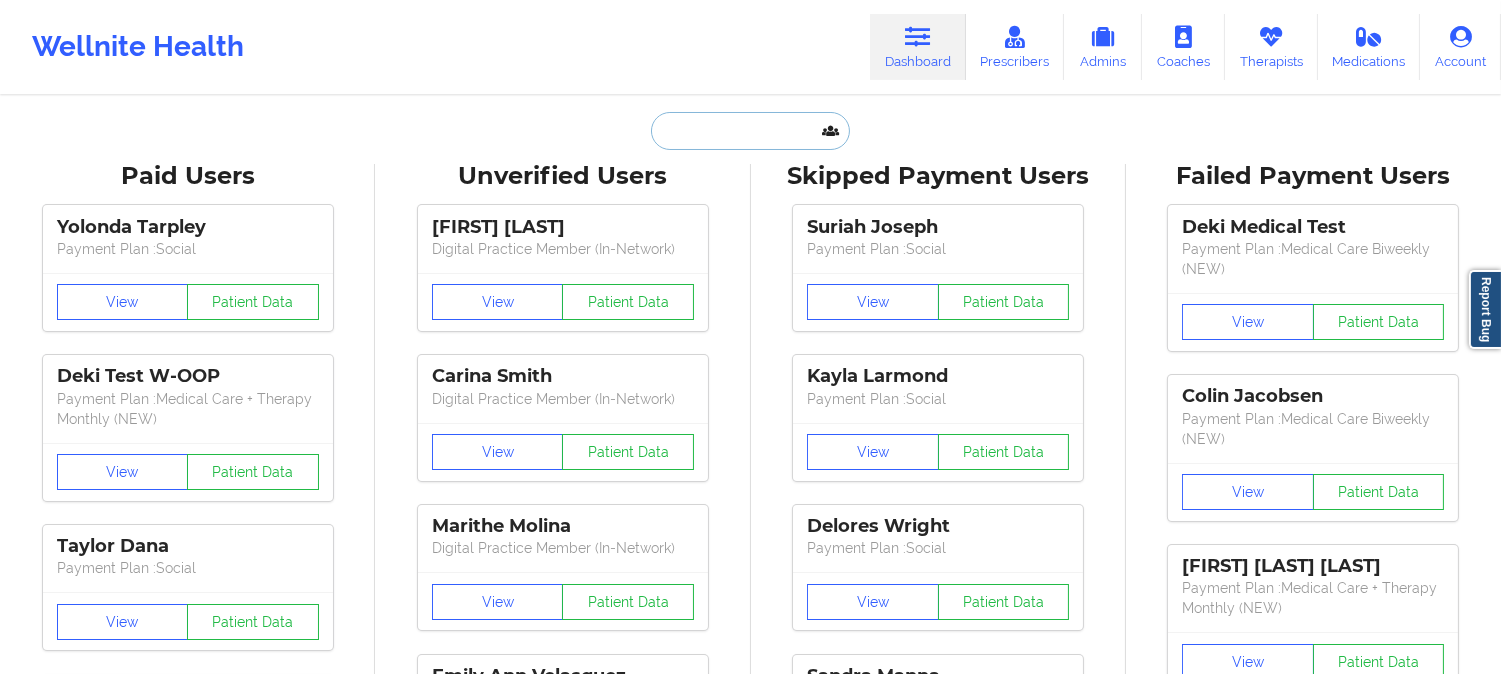 click at bounding box center (750, 131) 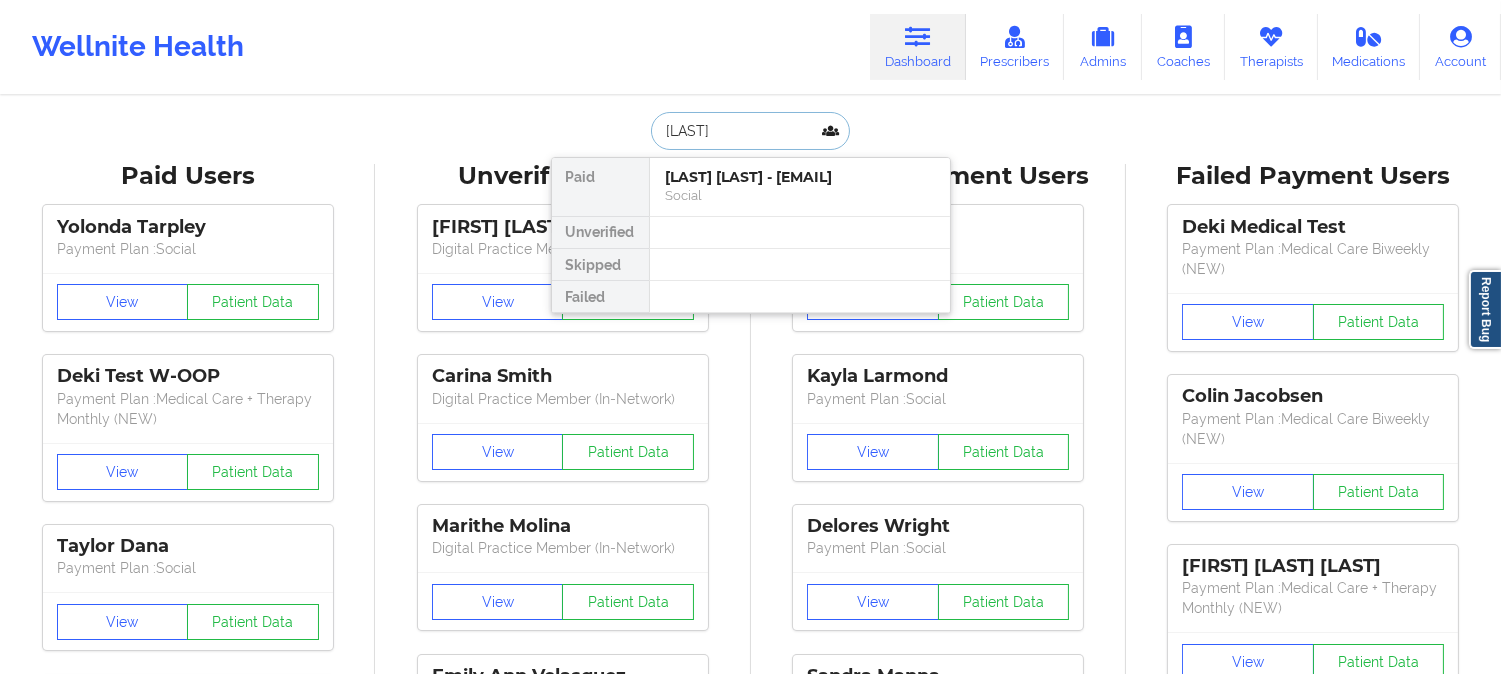 paste on "[LAST]" 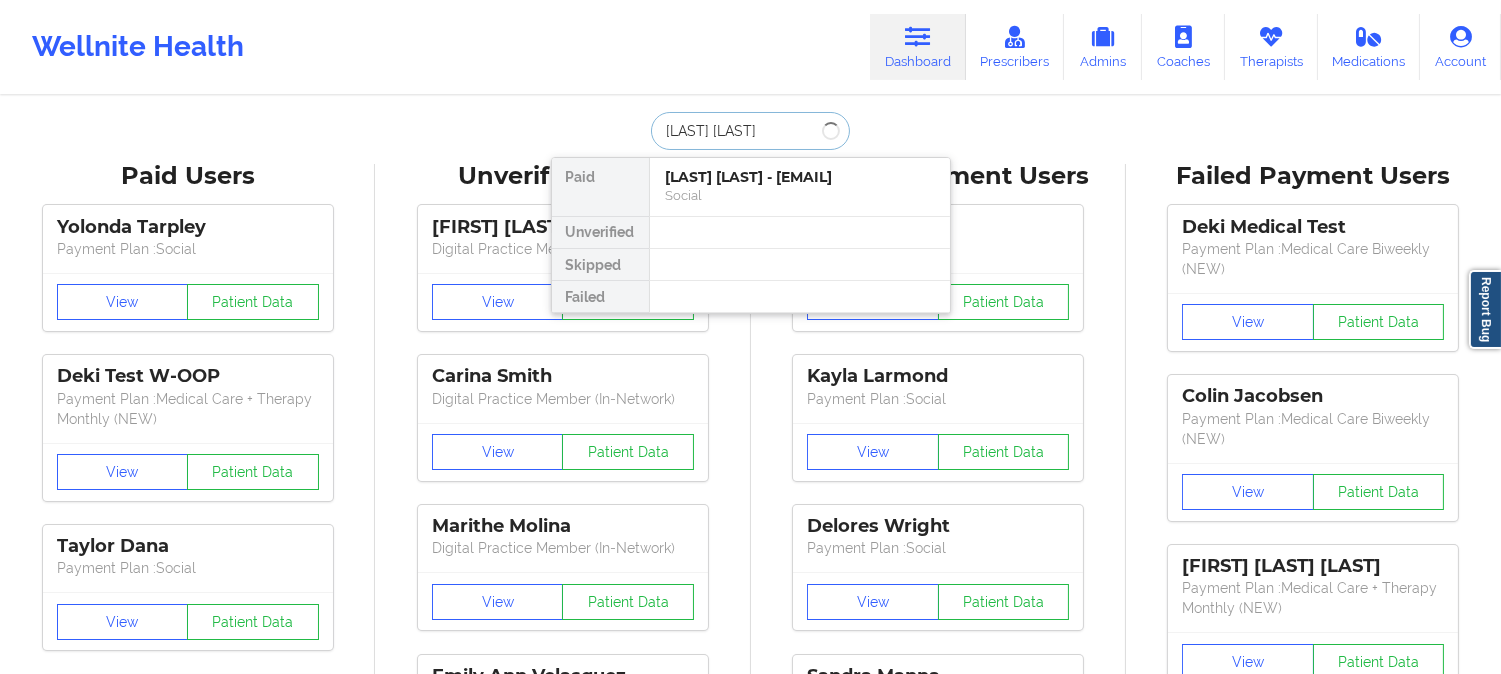 type on "[LAST] [LAST]" 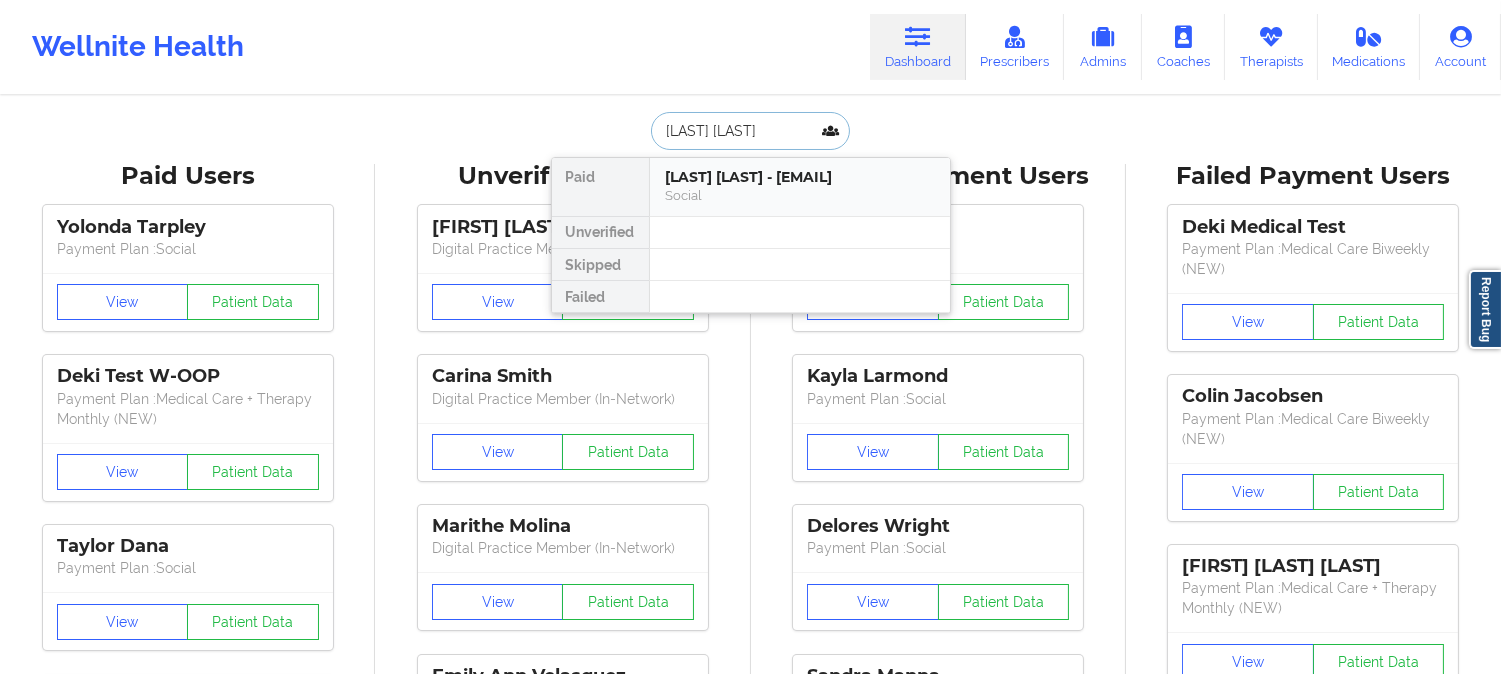 click on "Social" at bounding box center (800, 195) 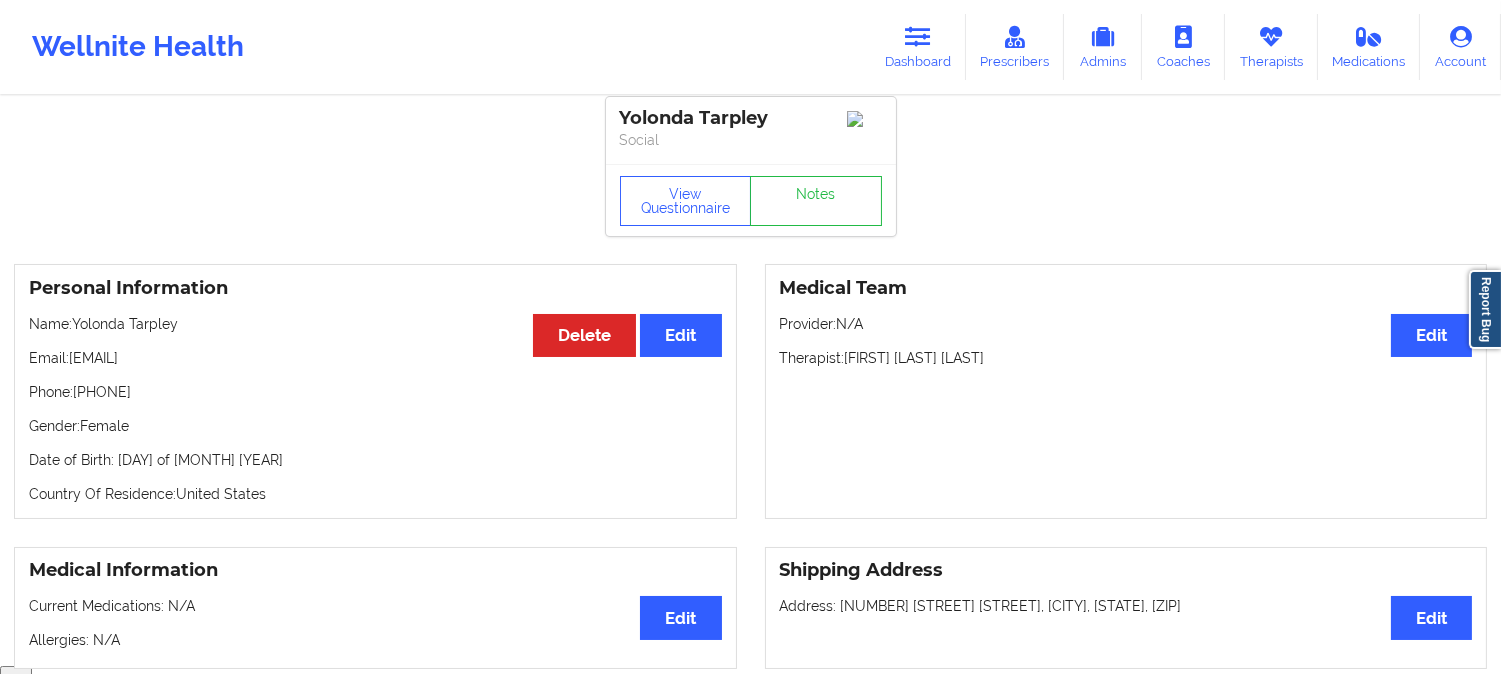 scroll, scrollTop: 0, scrollLeft: 0, axis: both 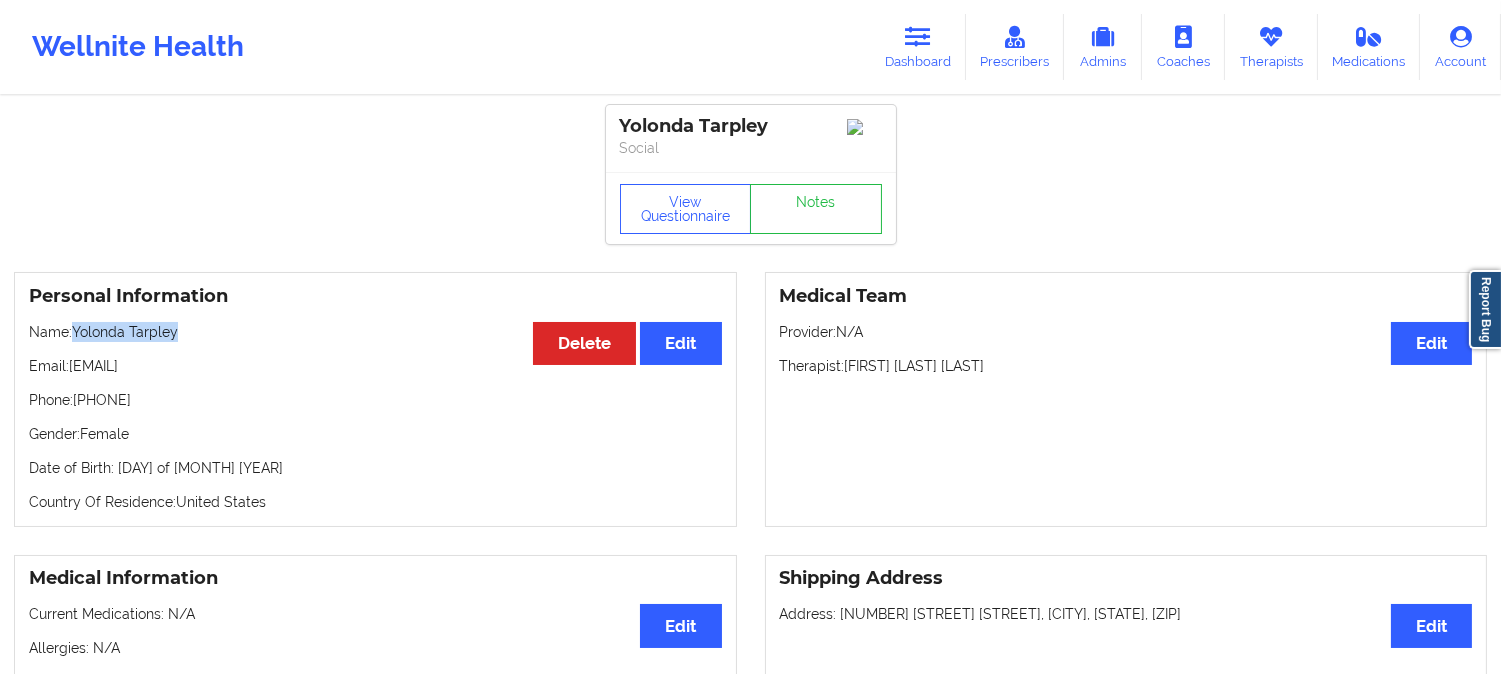 drag, startPoint x: 188, startPoint y: 345, endPoint x: 76, endPoint y: 338, distance: 112.21854 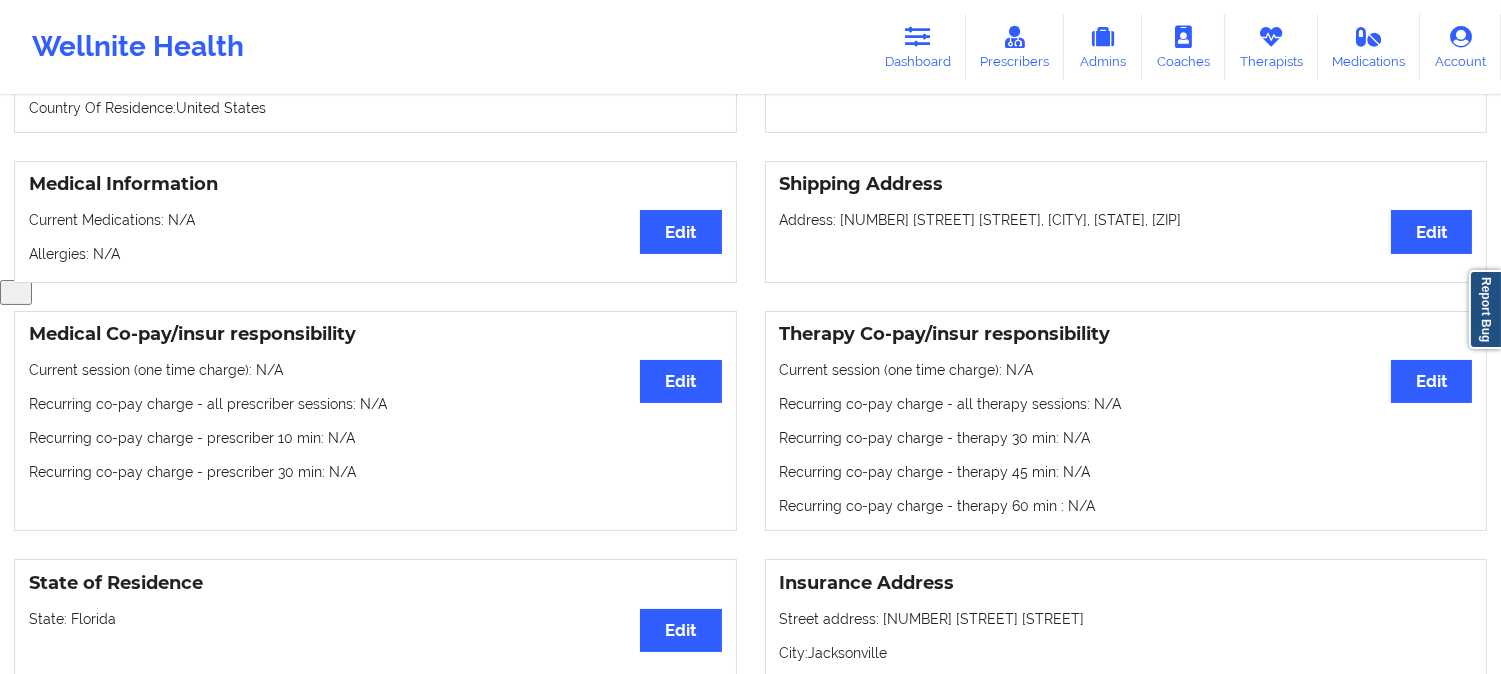scroll, scrollTop: 0, scrollLeft: 0, axis: both 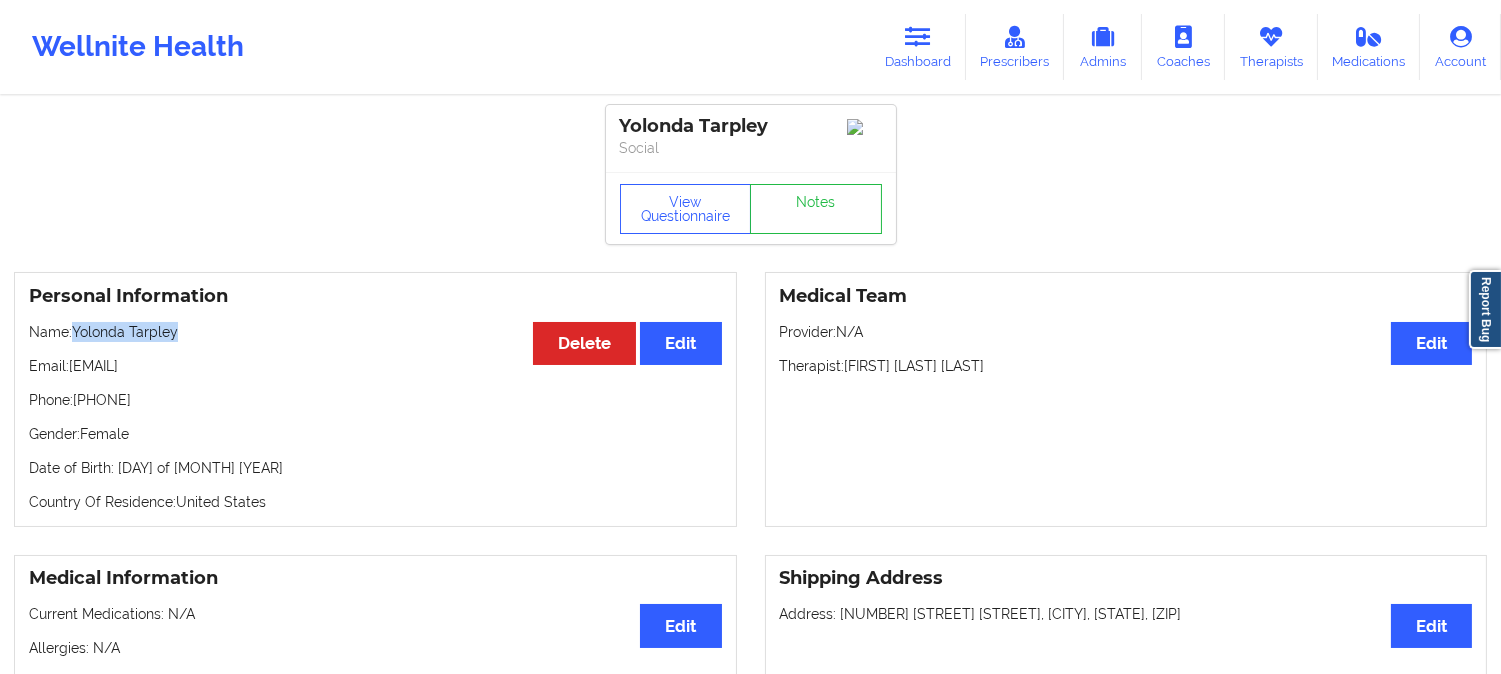 copy on "Yolonda Tarpley" 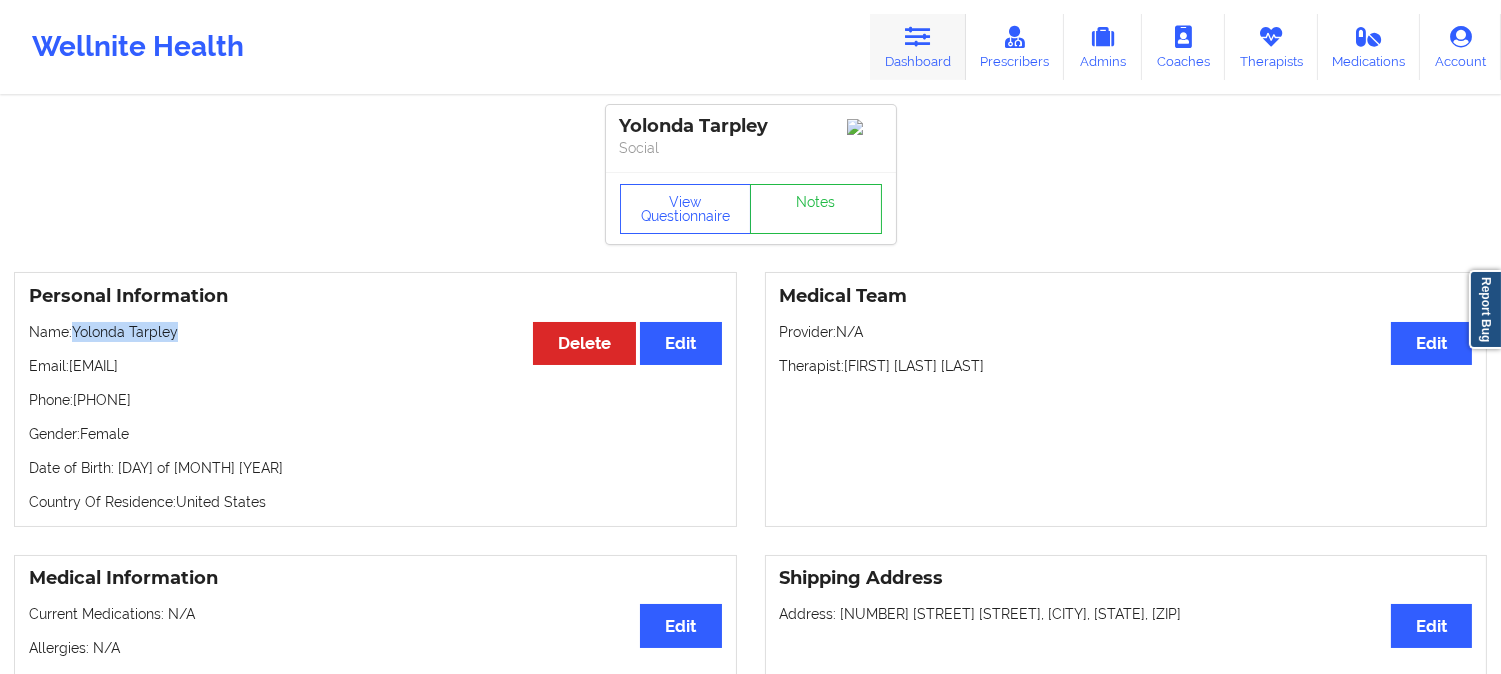 click at bounding box center (918, 37) 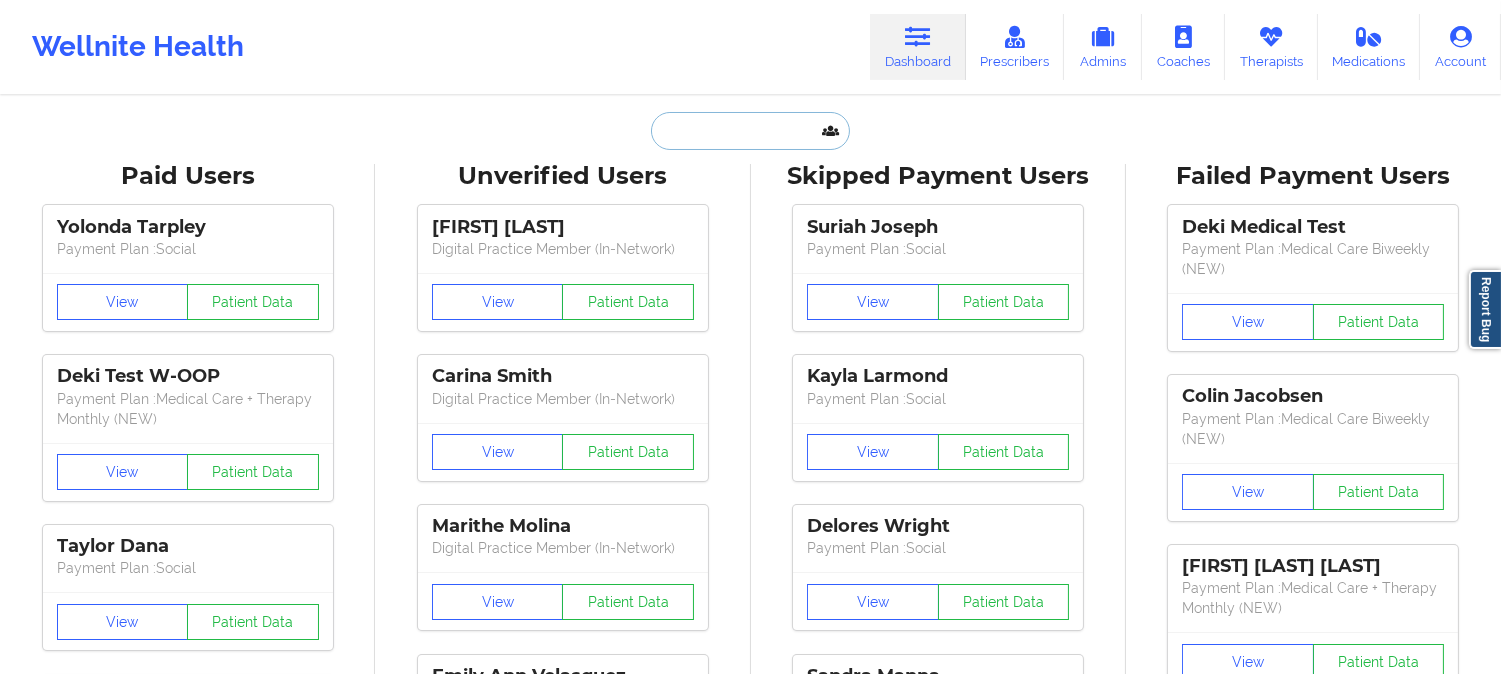 click at bounding box center [750, 131] 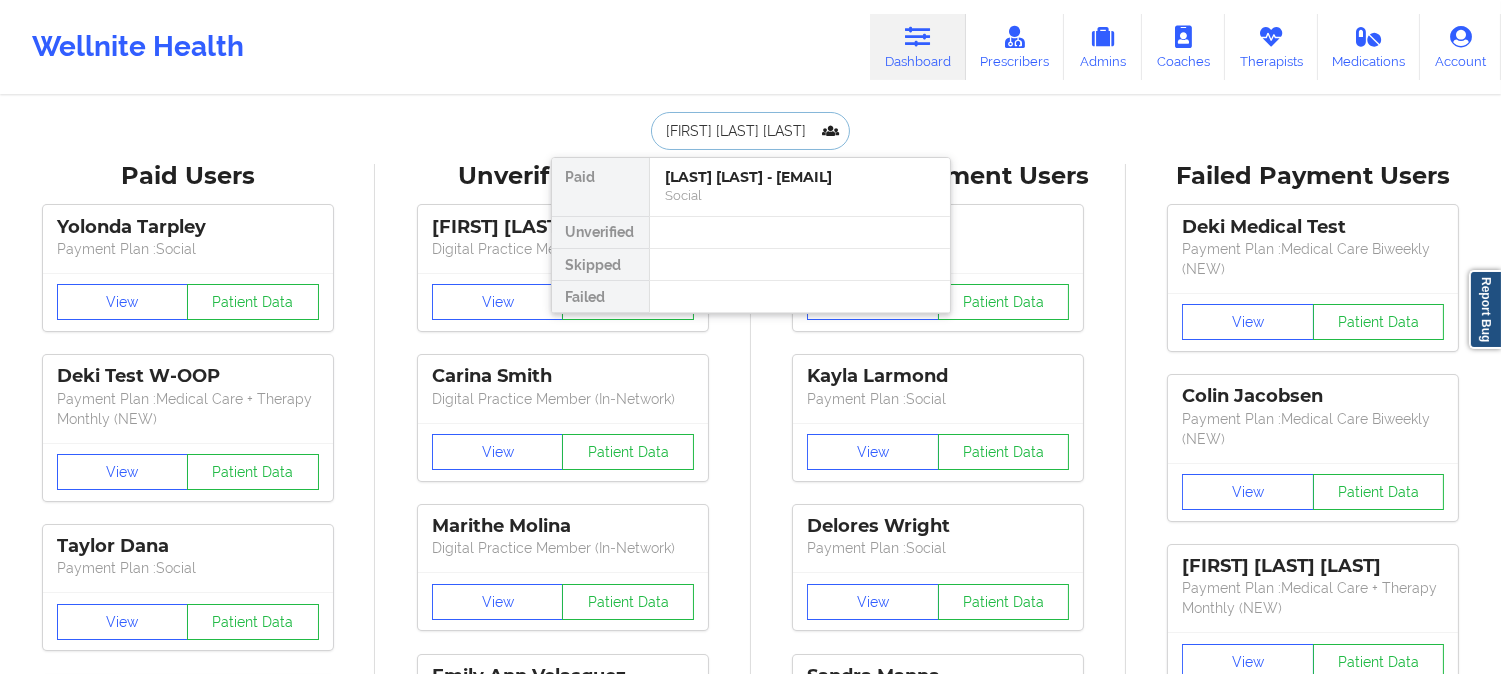 scroll, scrollTop: 0, scrollLeft: 32, axis: horizontal 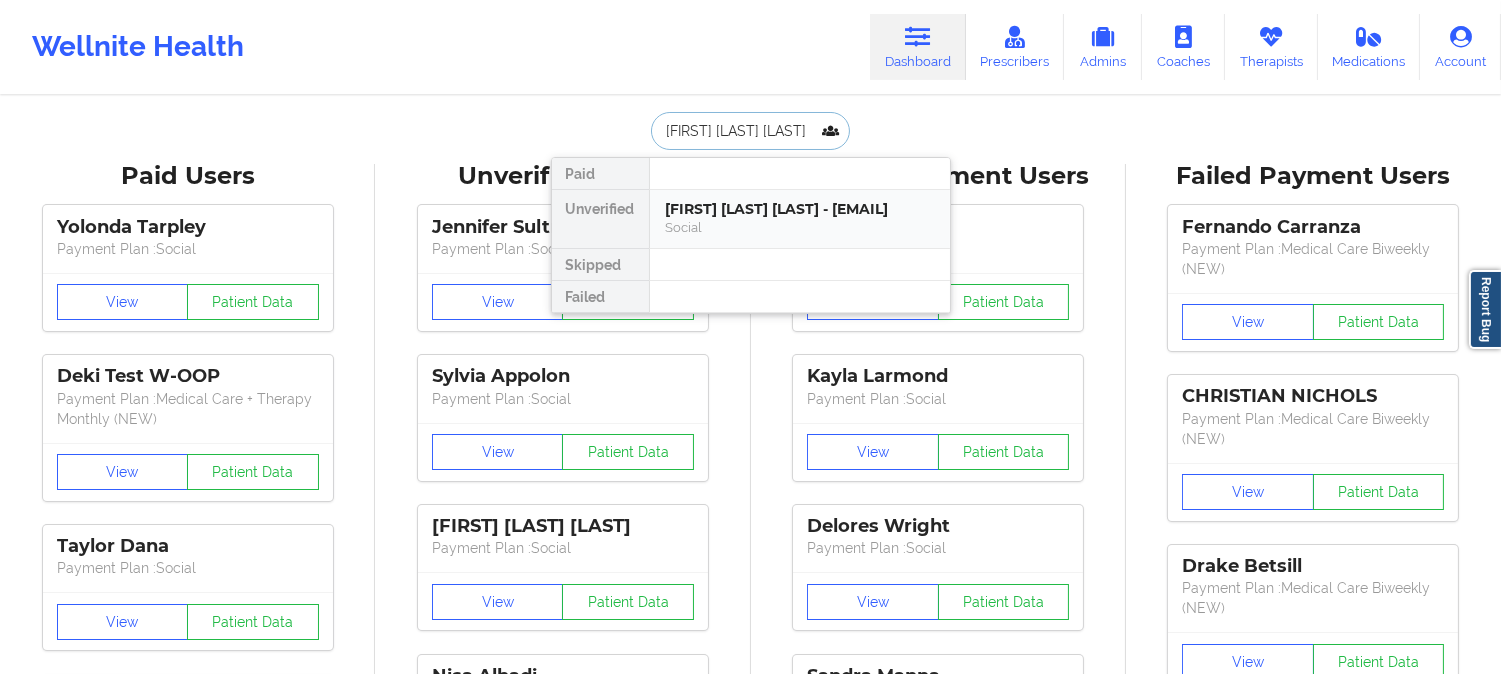 click on "[FIRST] [LAST] [LAST] - [EMAIL]" at bounding box center [800, 209] 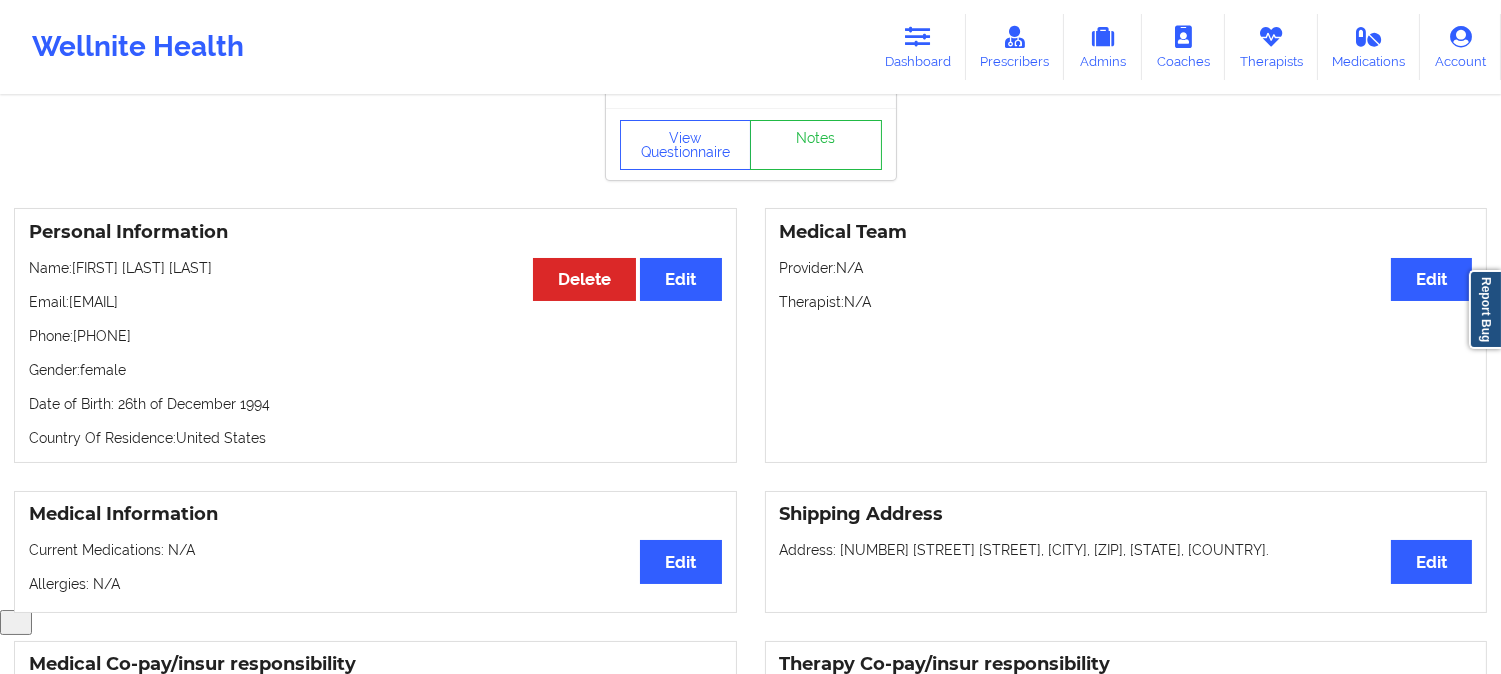 scroll, scrollTop: 0, scrollLeft: 0, axis: both 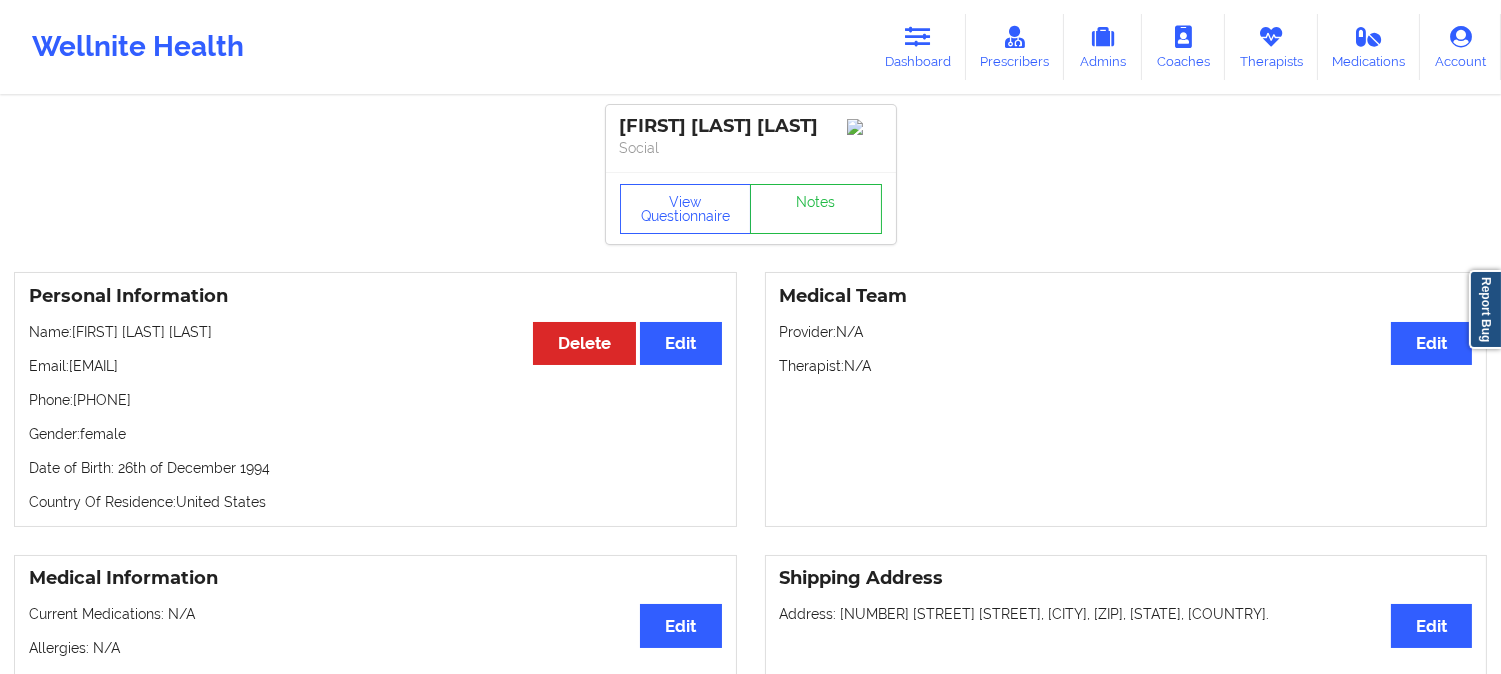 click on "Name:  [FIRST] [LAST] [LAST]" at bounding box center [375, 332] 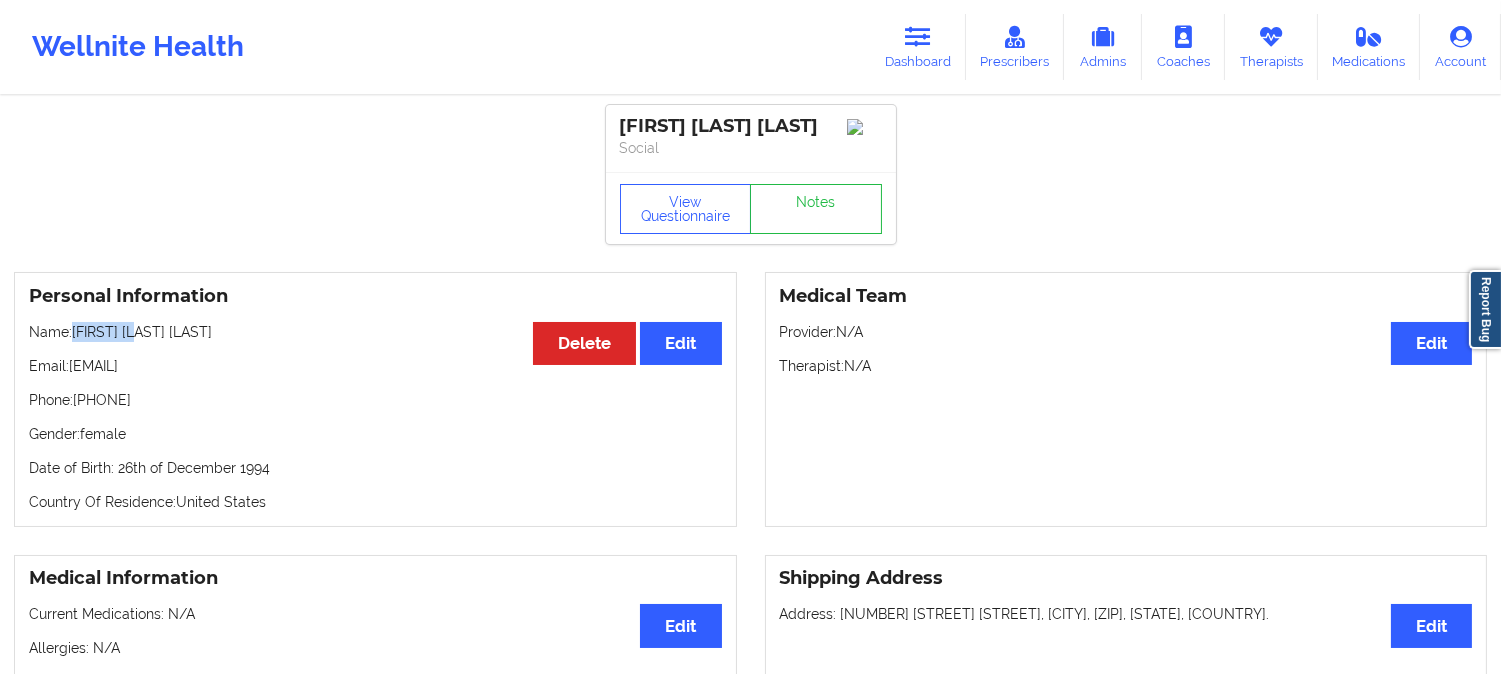 click on "Name:  [FIRST] [LAST] [LAST]" at bounding box center [375, 332] 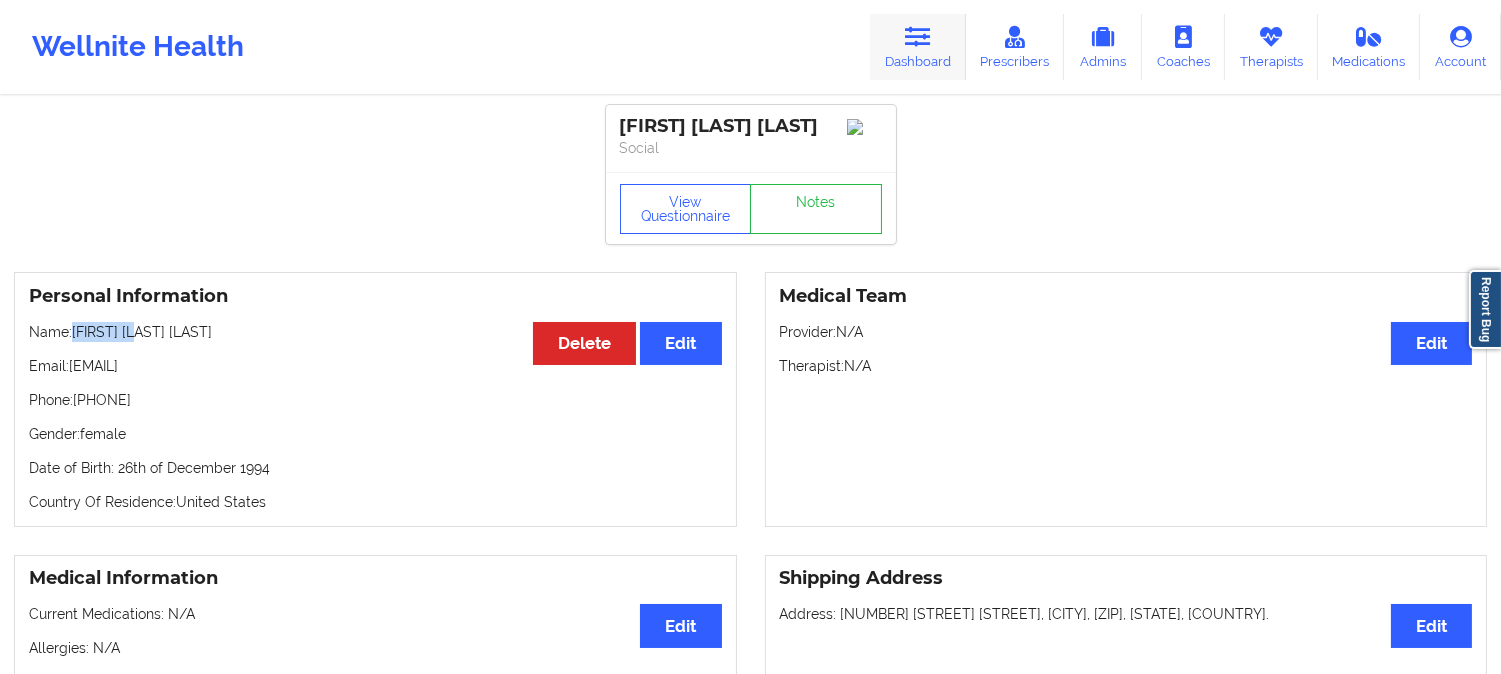 click on "Dashboard" at bounding box center [918, 47] 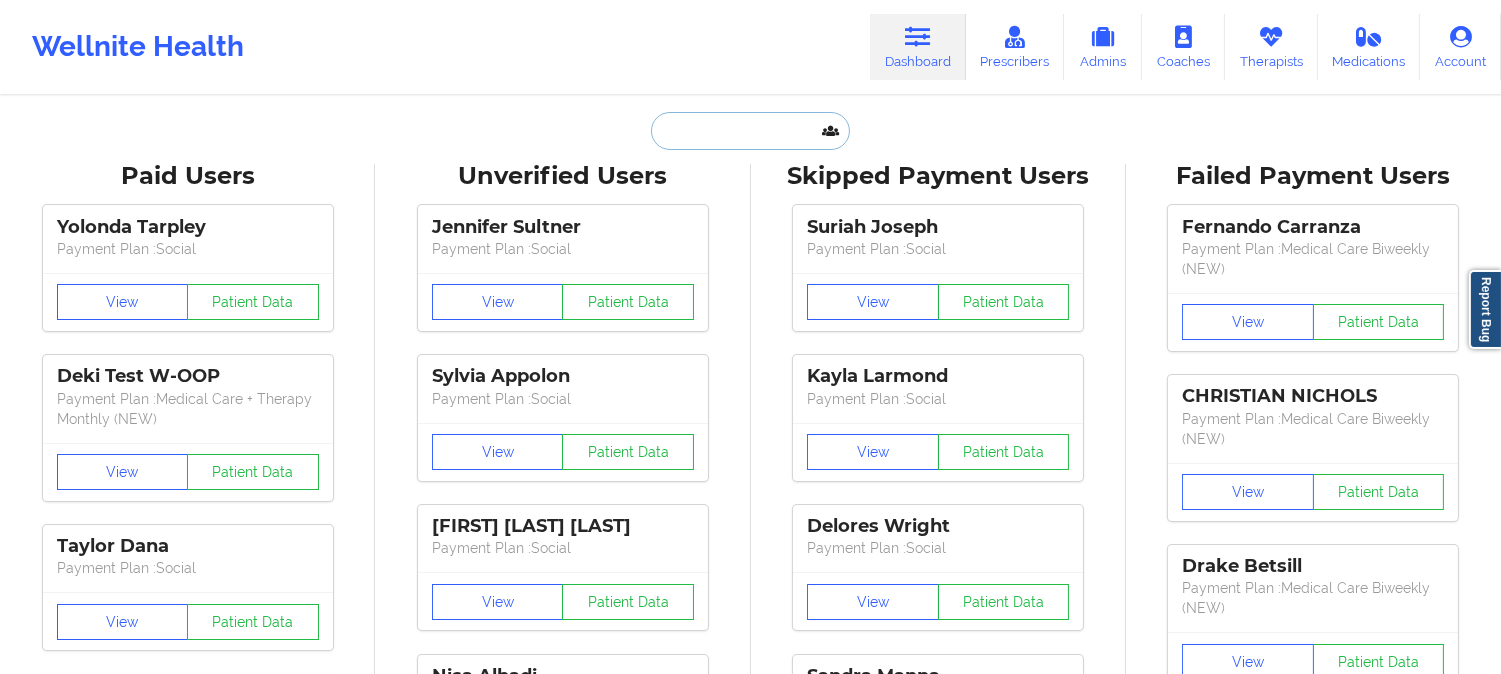 click at bounding box center [750, 131] 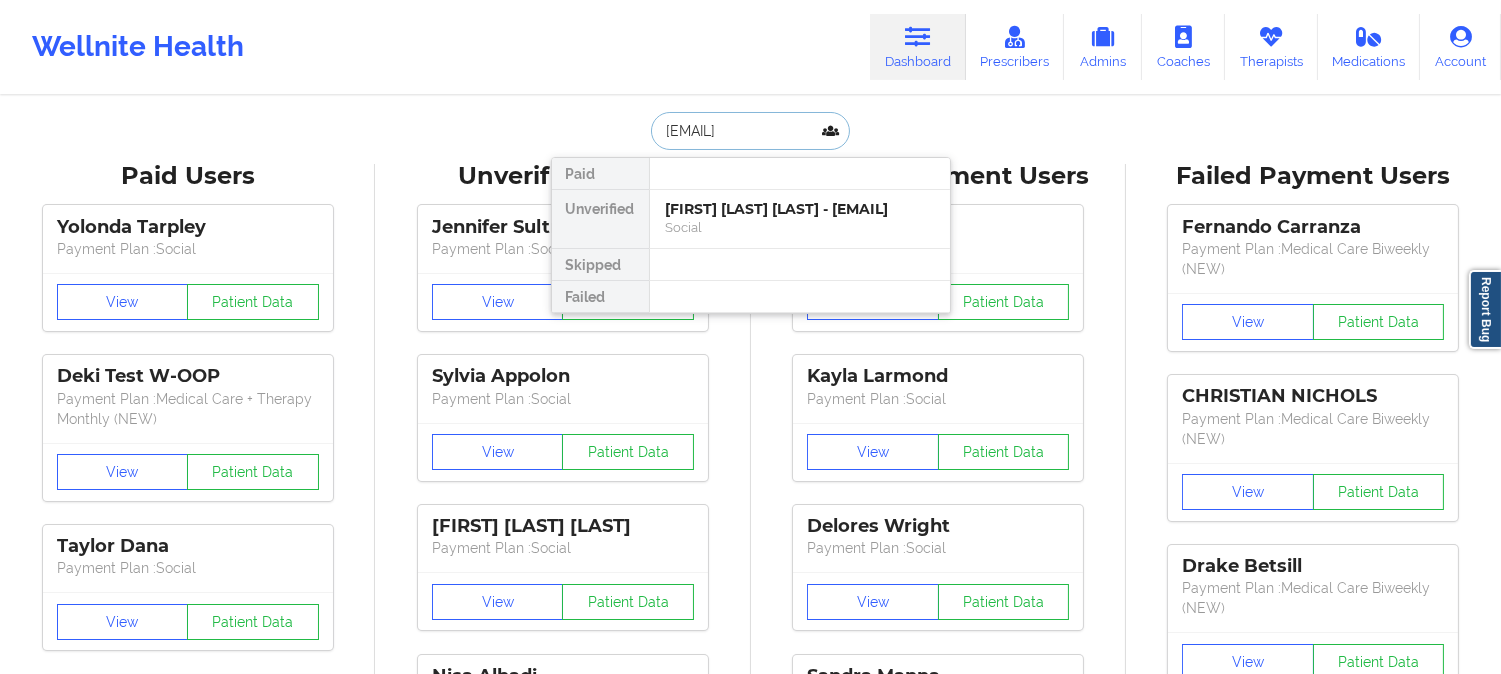 scroll, scrollTop: 0, scrollLeft: 26, axis: horizontal 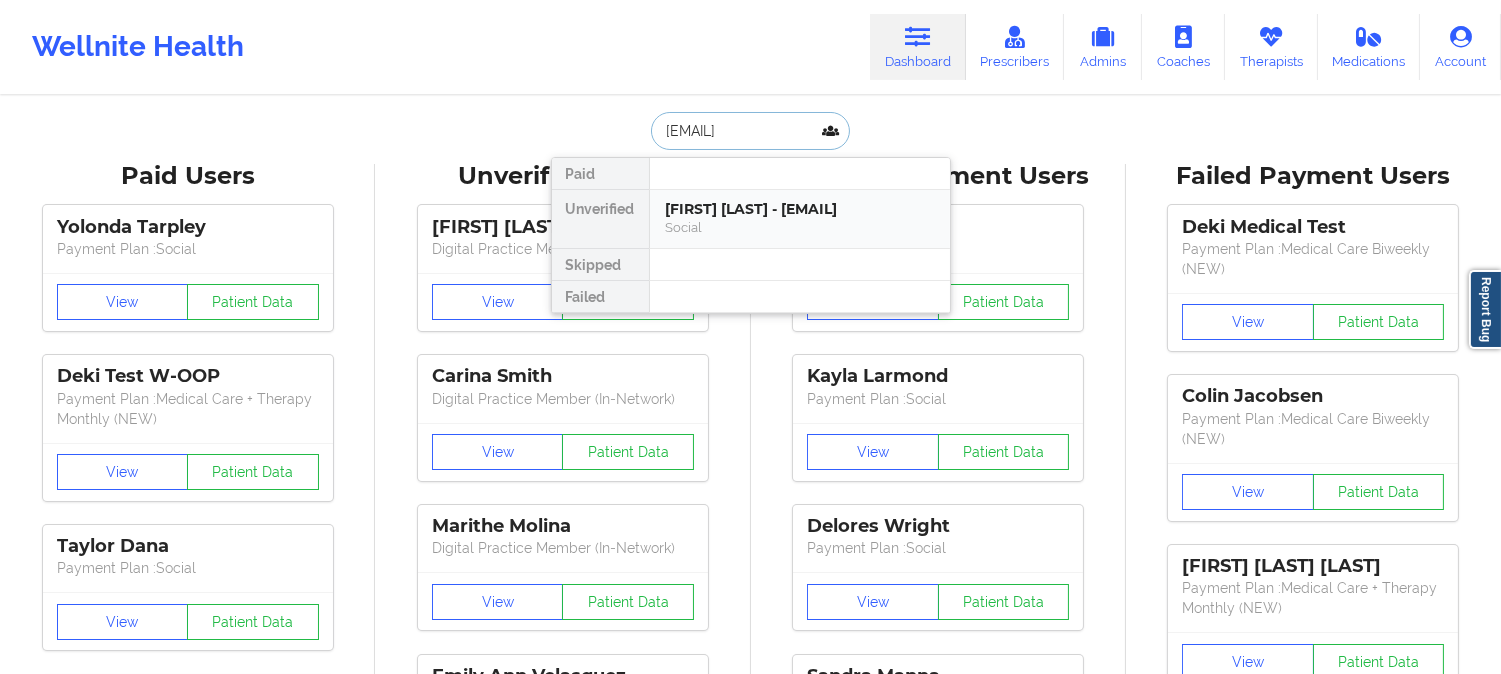 click on "[FIRST] [LAST] - [EMAIL]" at bounding box center [800, 209] 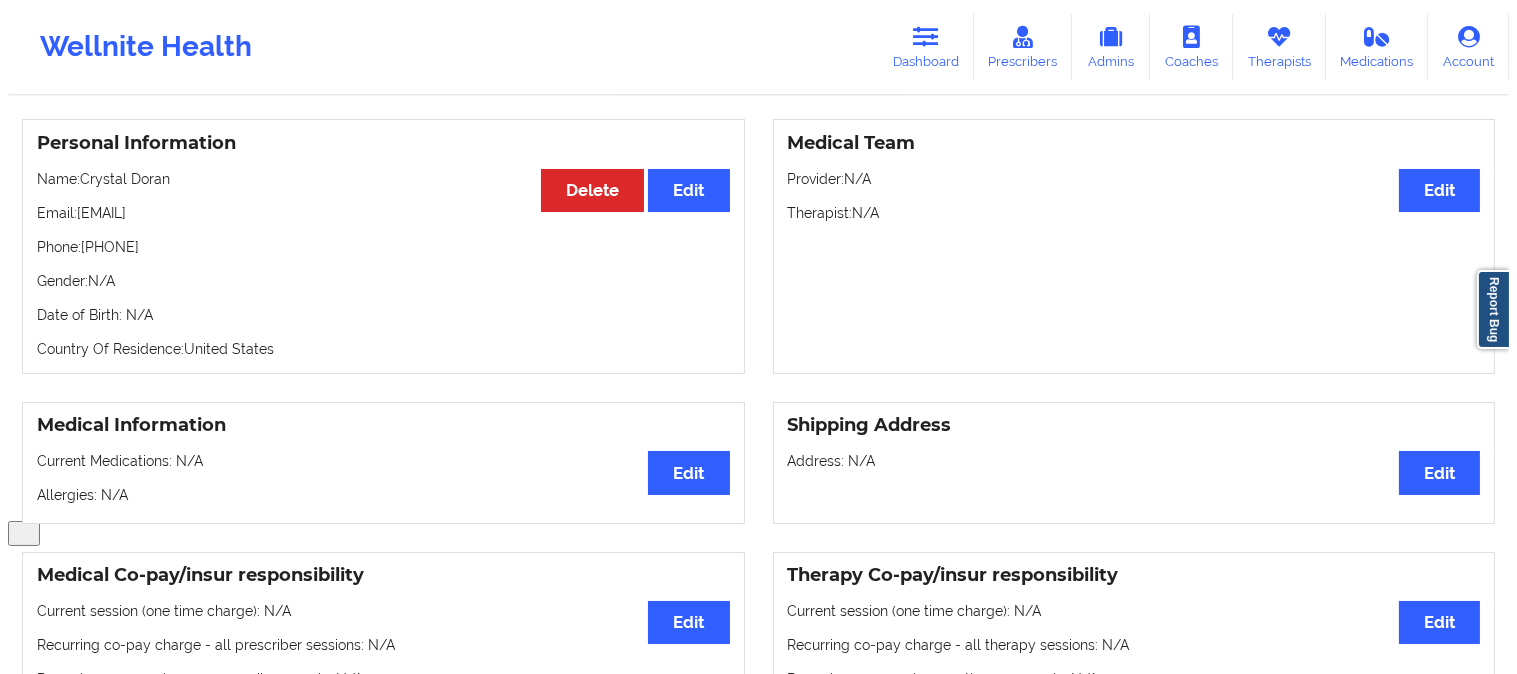 scroll, scrollTop: 0, scrollLeft: 0, axis: both 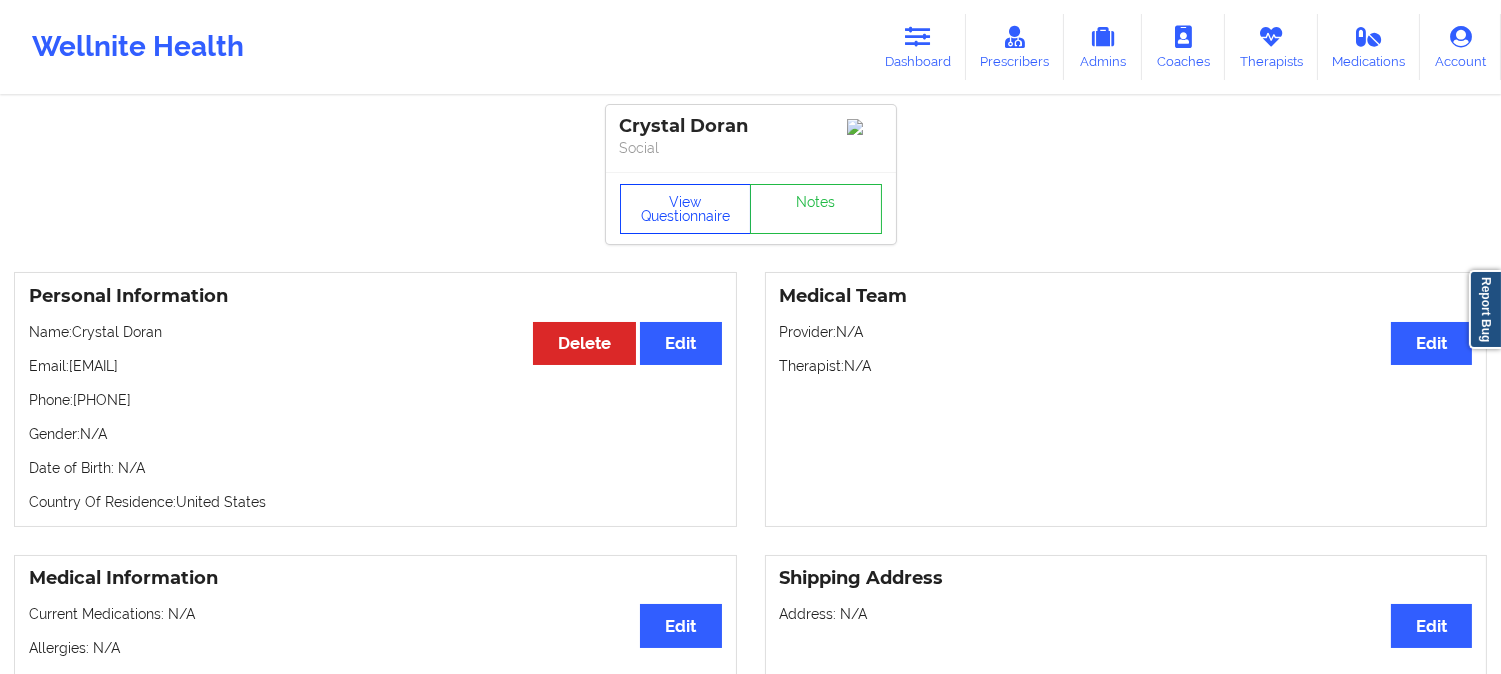click on "View Questionnaire" at bounding box center (686, 209) 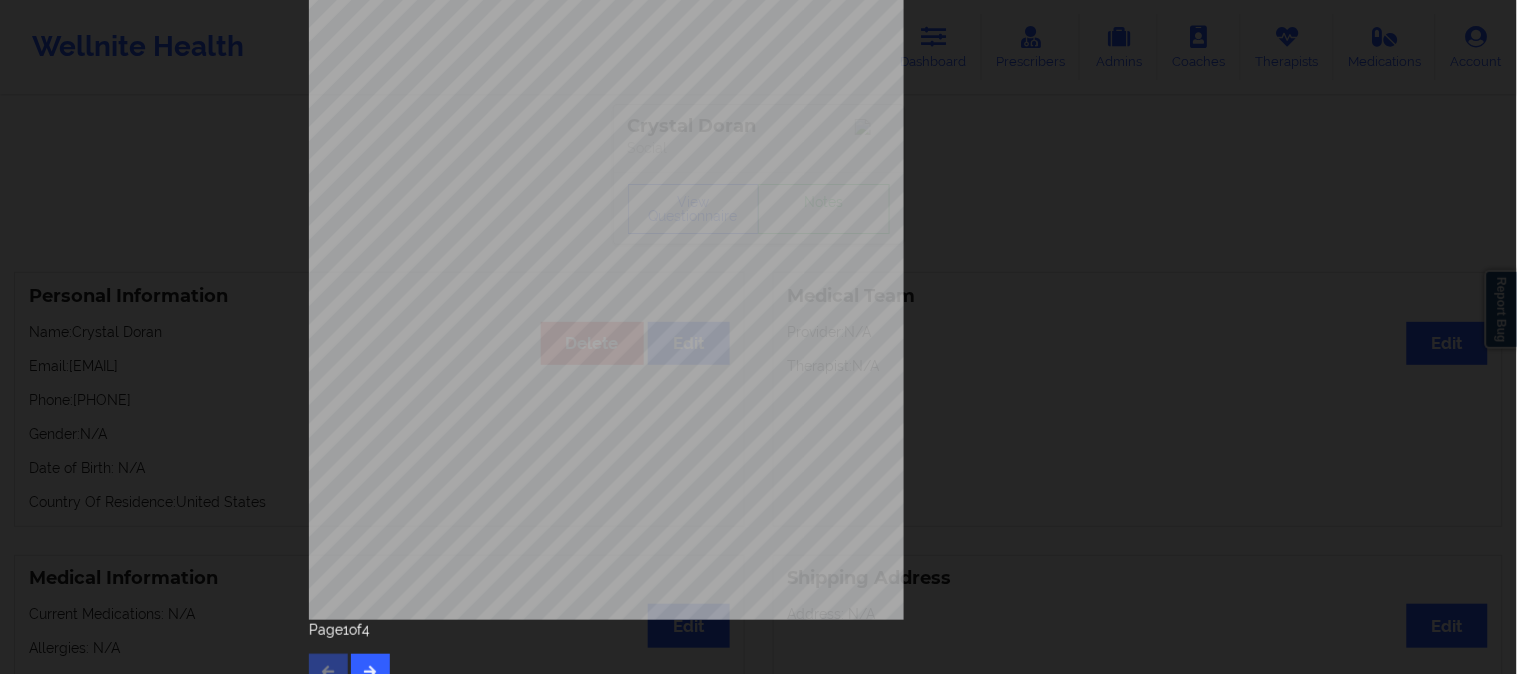 scroll, scrollTop: 280, scrollLeft: 0, axis: vertical 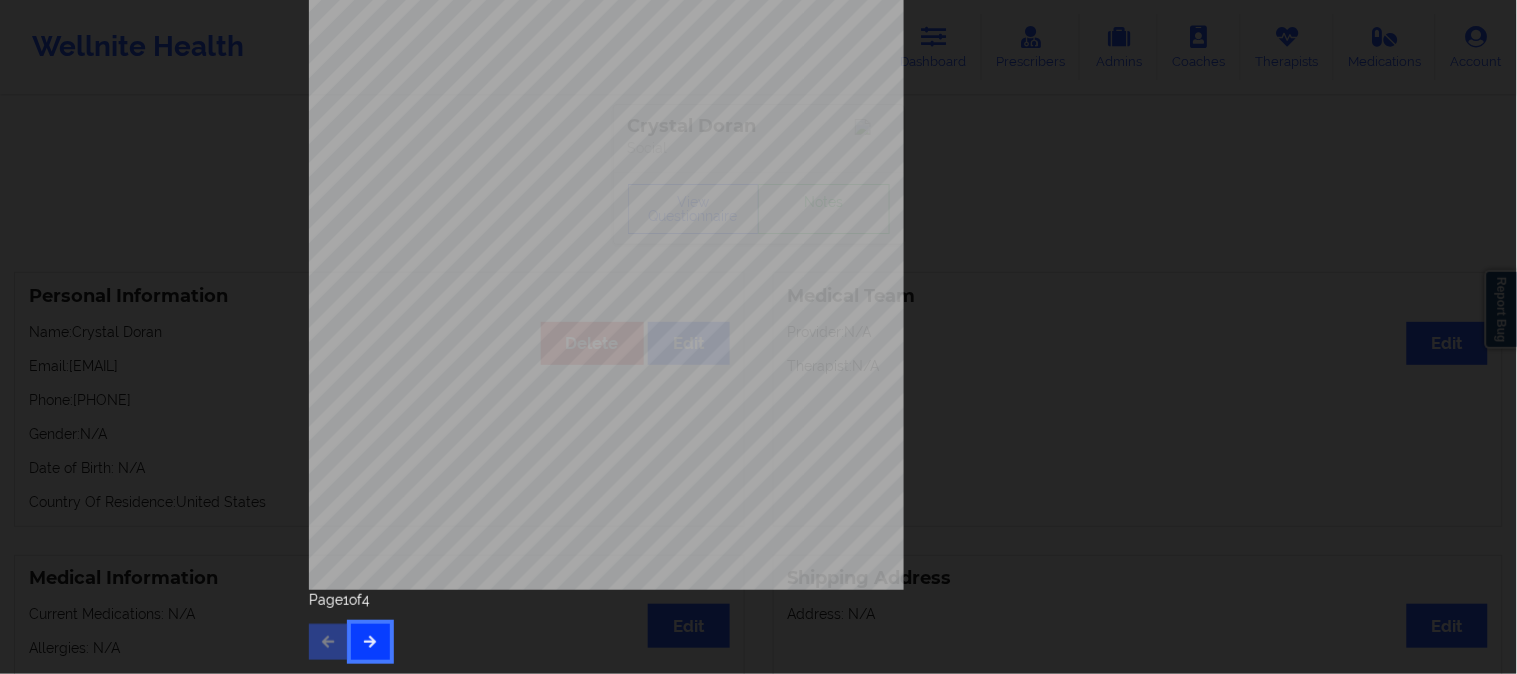 click at bounding box center [370, 642] 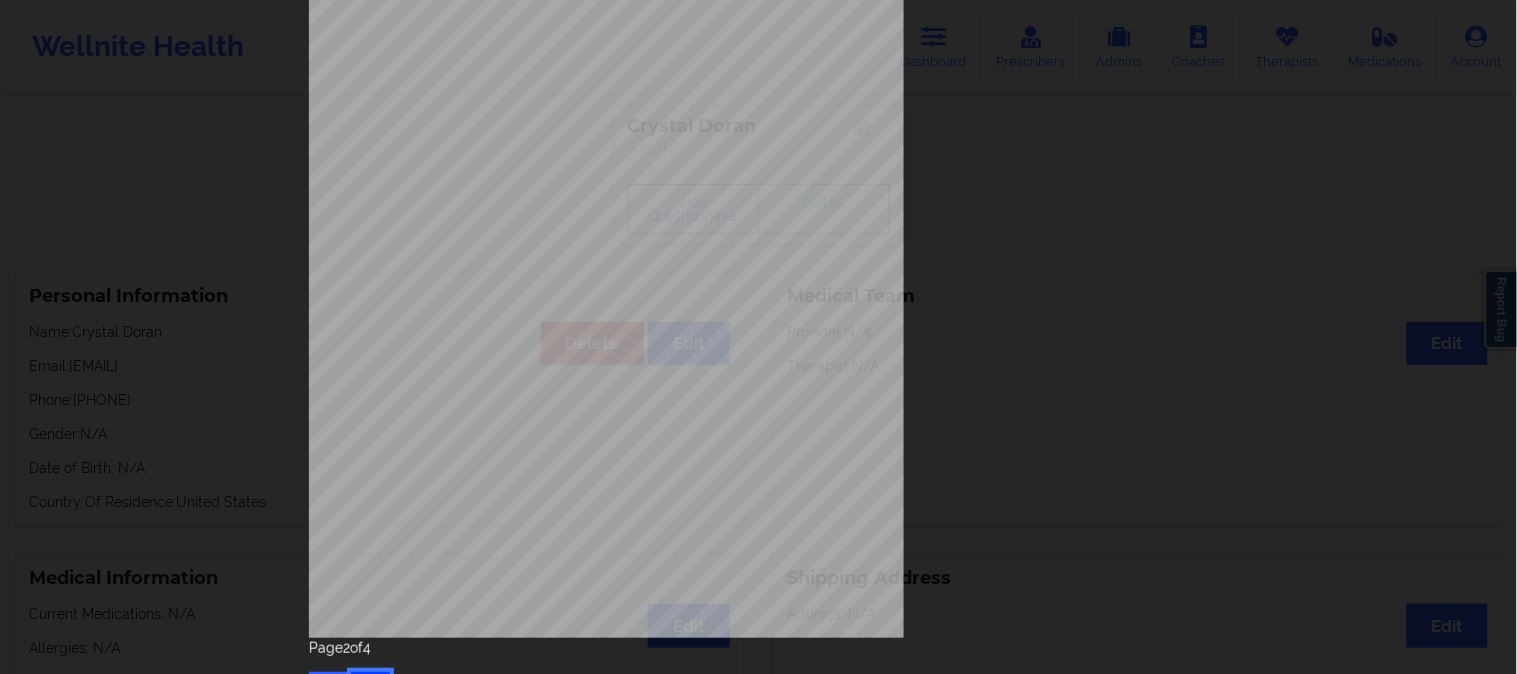 scroll, scrollTop: 280, scrollLeft: 0, axis: vertical 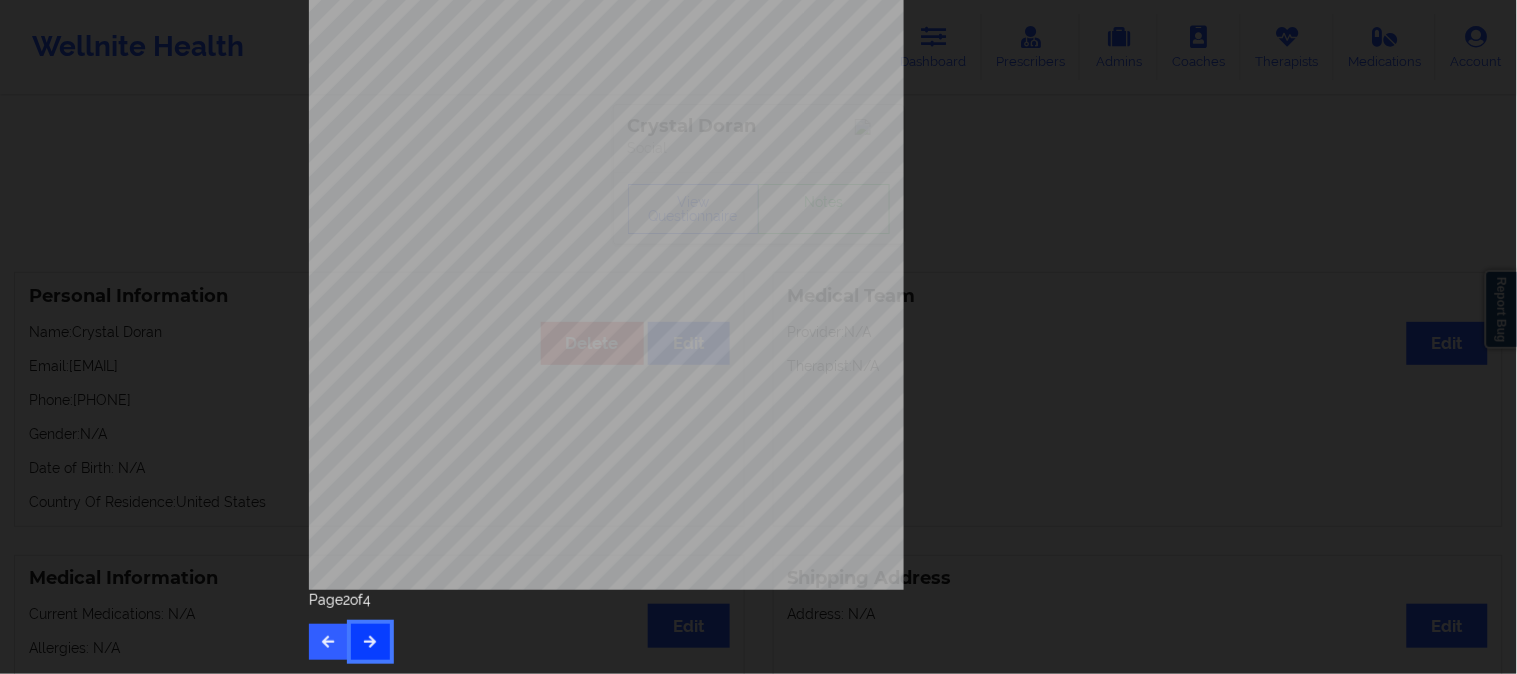 click at bounding box center [370, 641] 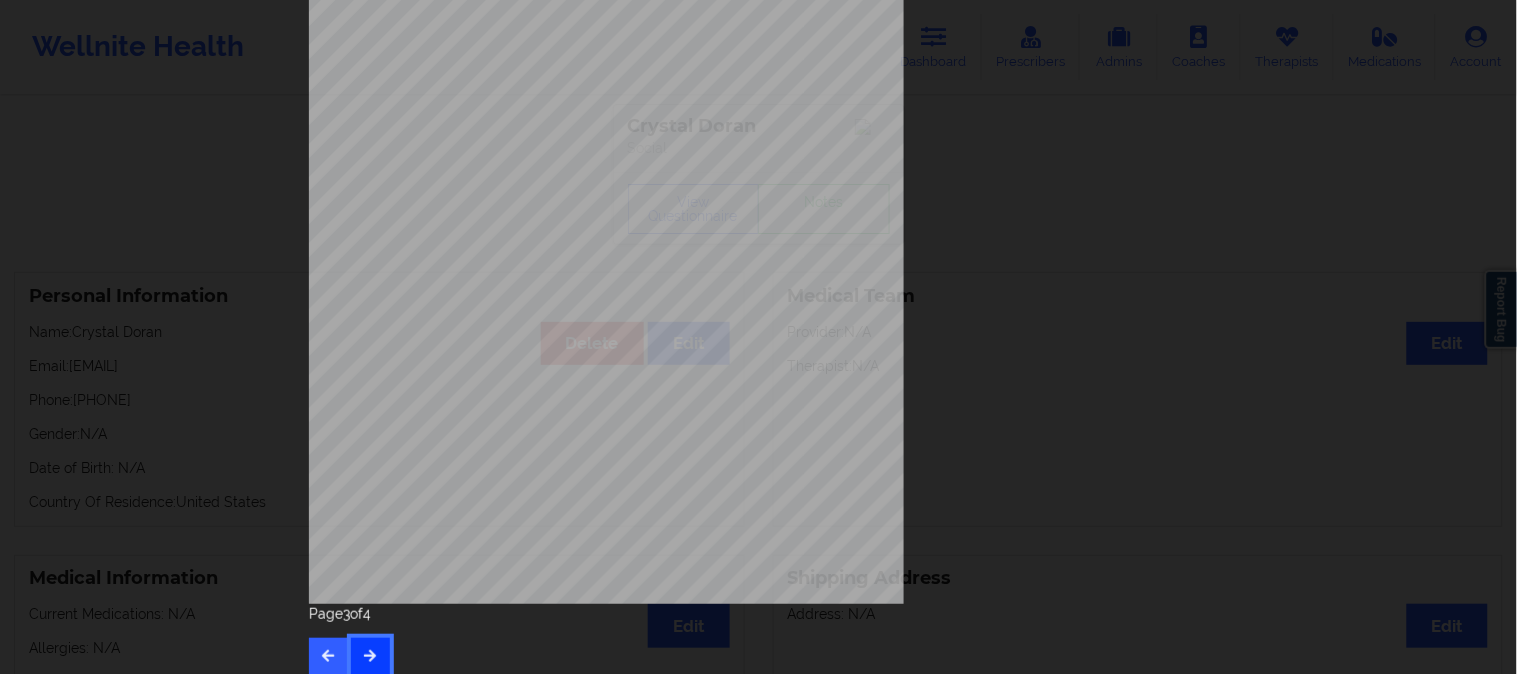 scroll, scrollTop: 280, scrollLeft: 0, axis: vertical 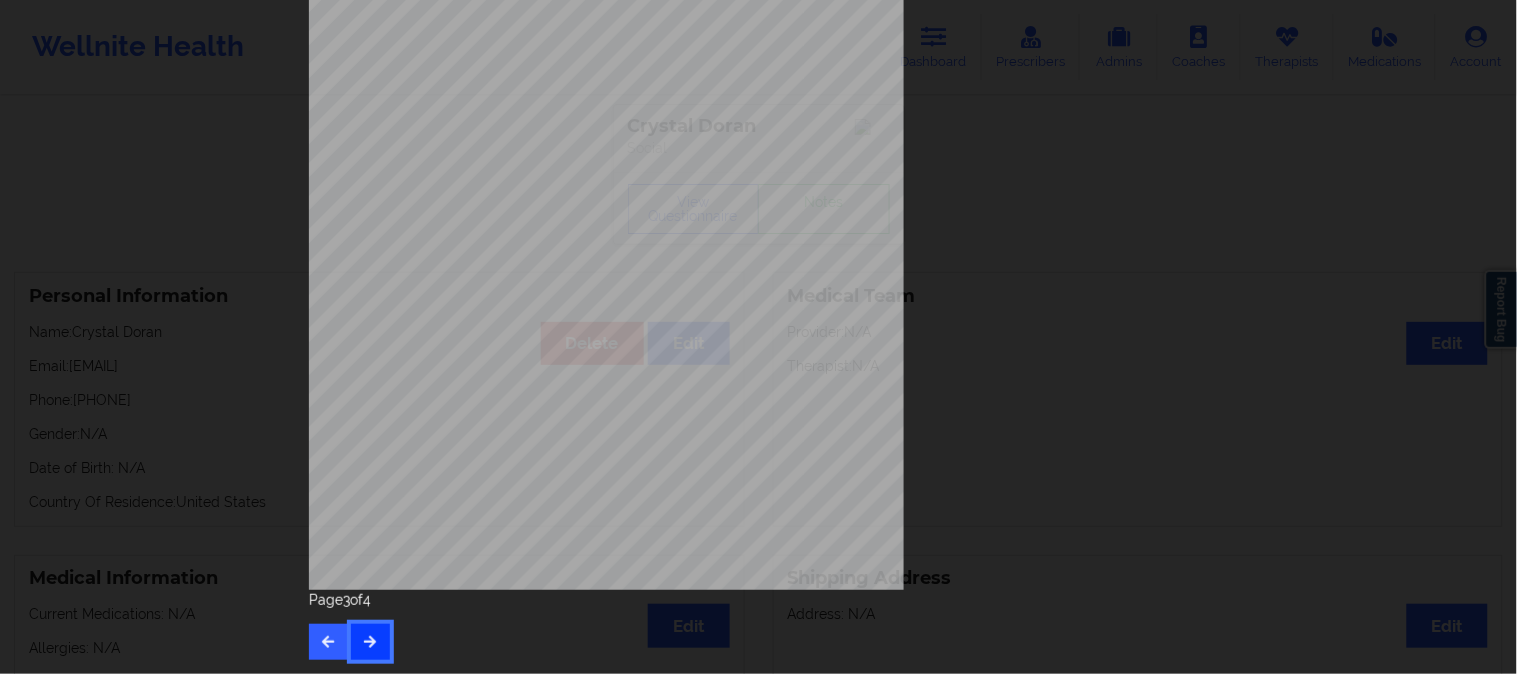 click at bounding box center (370, 642) 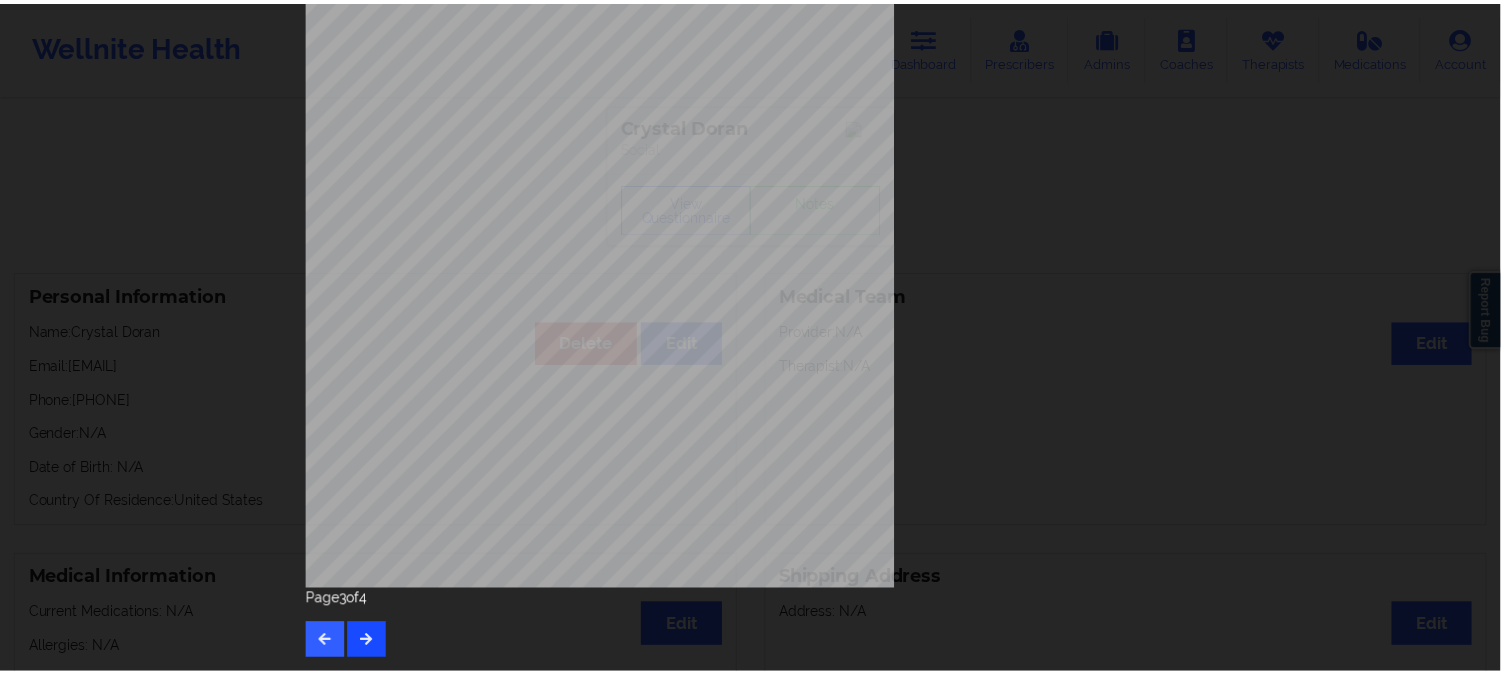 scroll, scrollTop: 0, scrollLeft: 0, axis: both 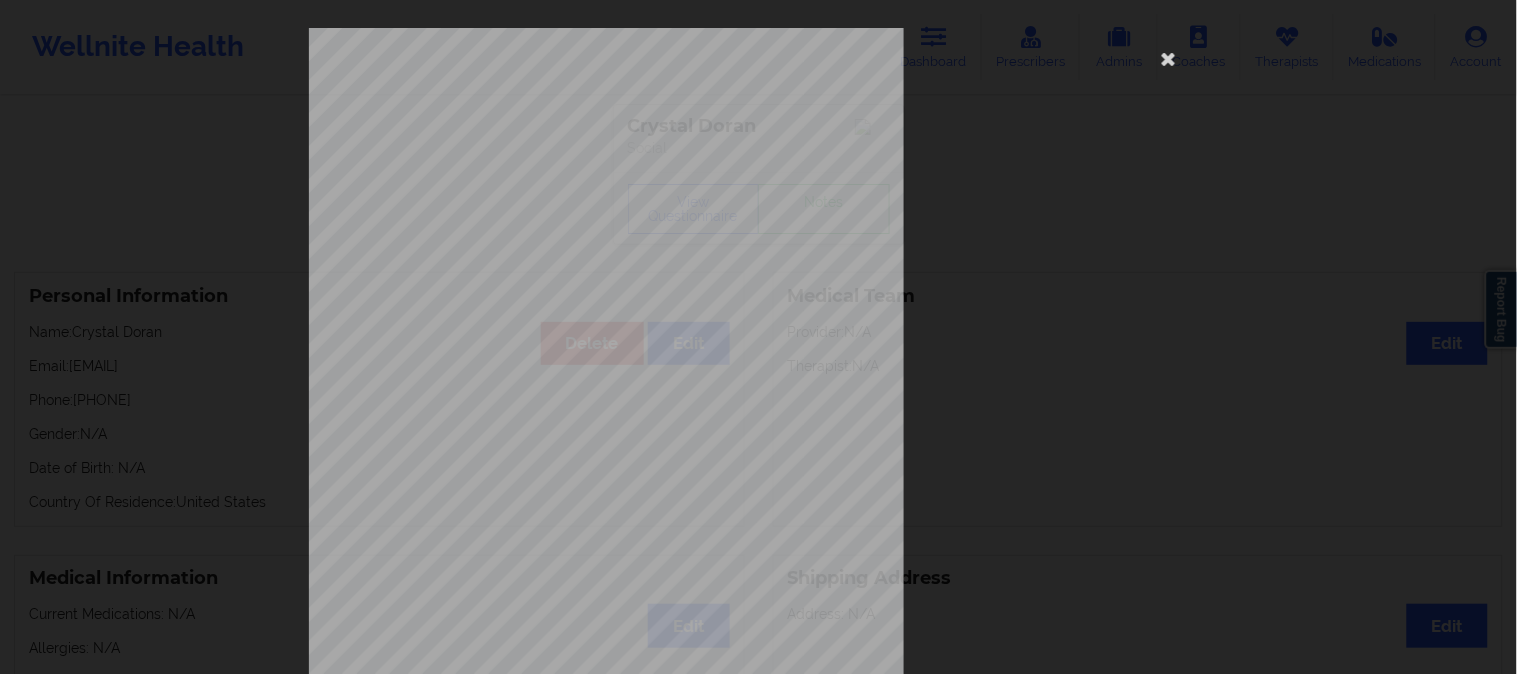 click on "Please feel free to provide us with any other additional details that have led you to cancel your membership with us. Wellnite, Inc 2025 {{page}}/{{pages}} Need Help? Email us: [EMAIL] Page  4  of  4" at bounding box center (758, 337) 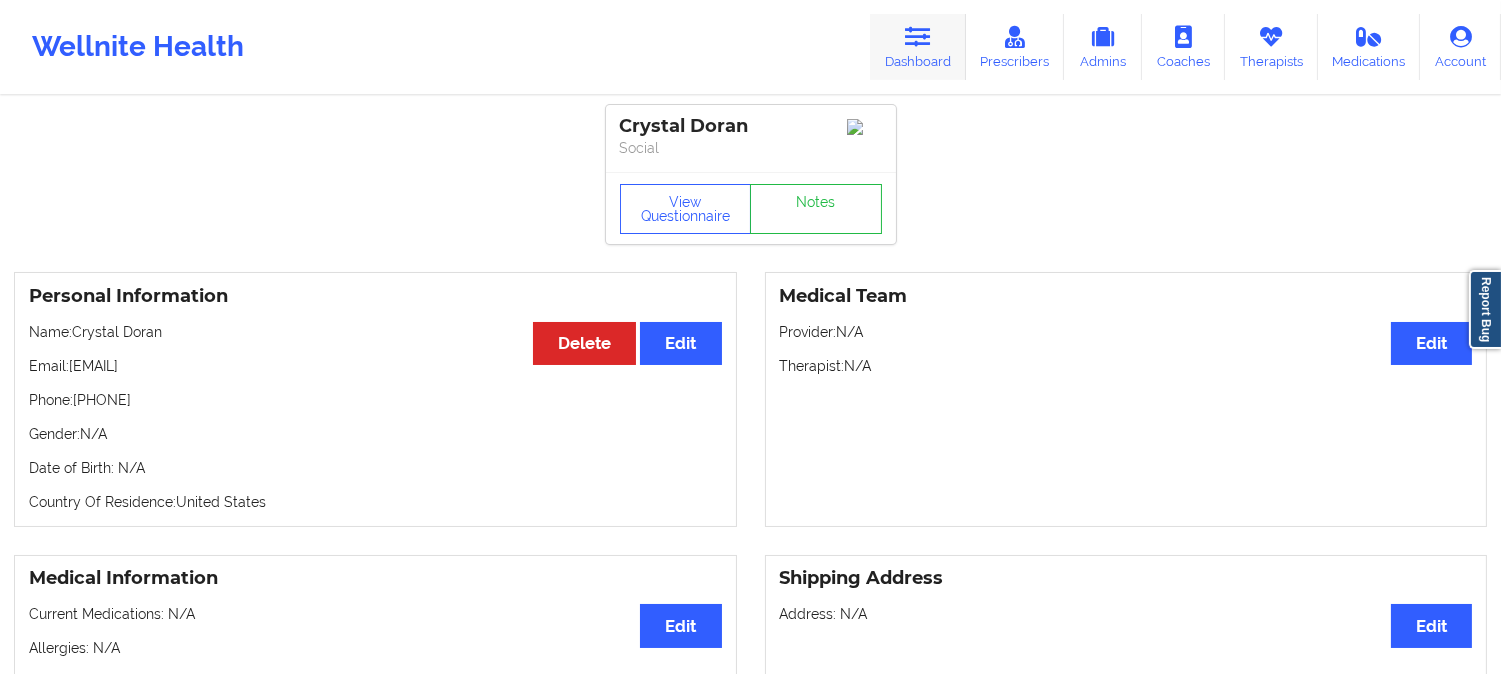 click on "Dashboard" at bounding box center (918, 47) 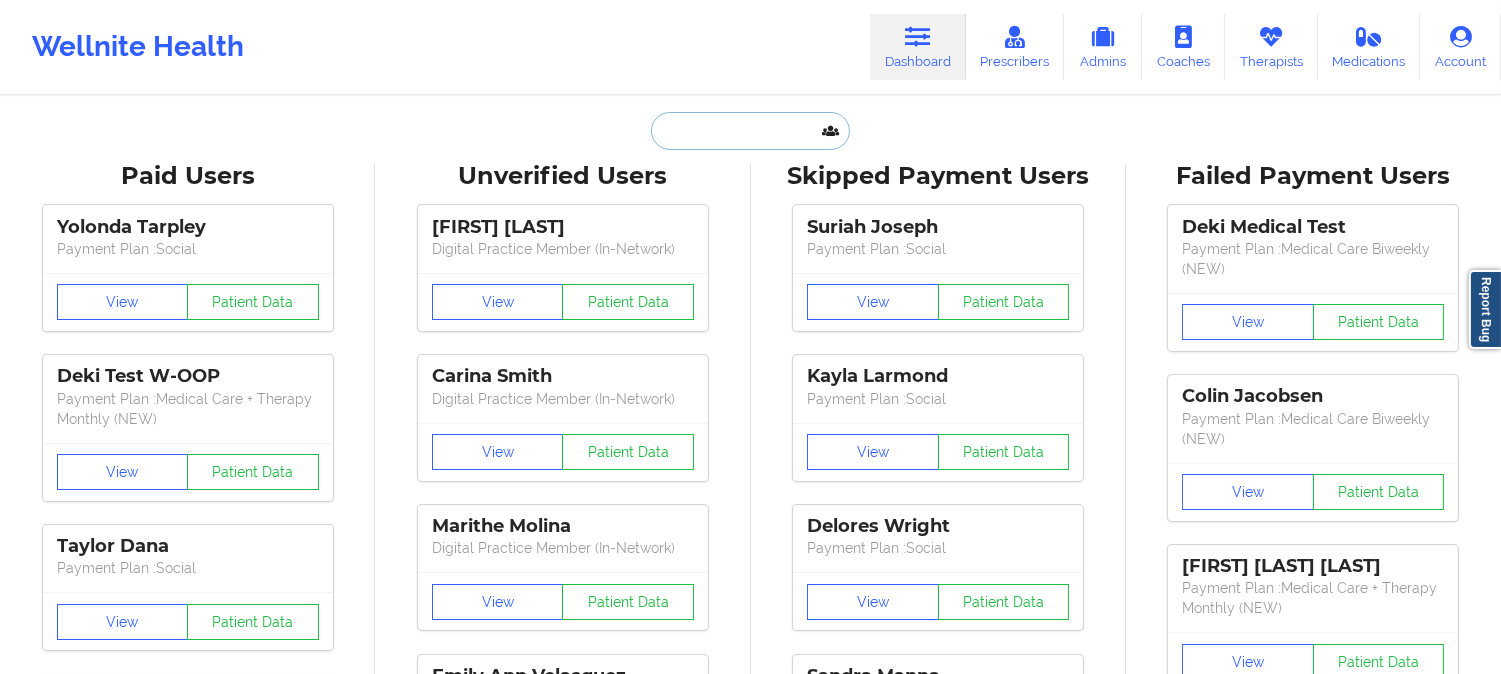click at bounding box center [750, 131] 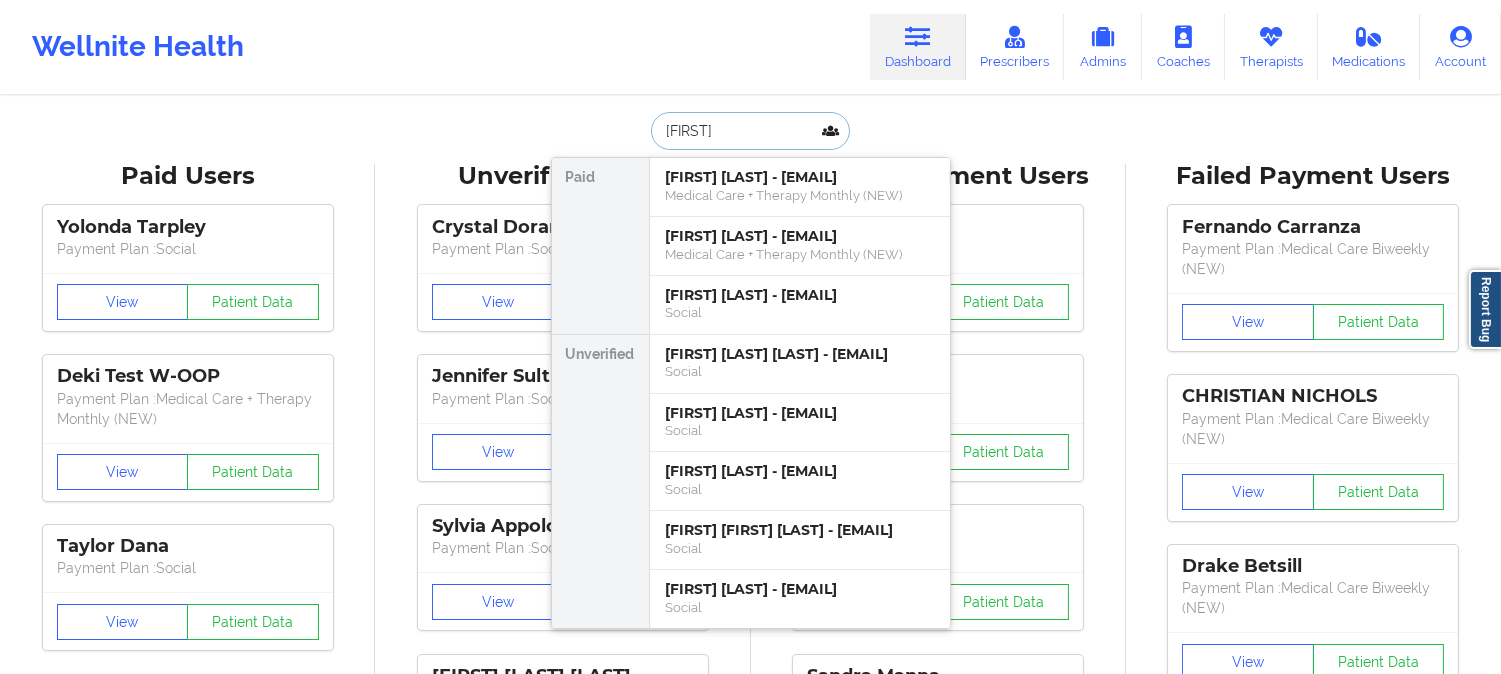 paste on "[LAST] [LAST]" 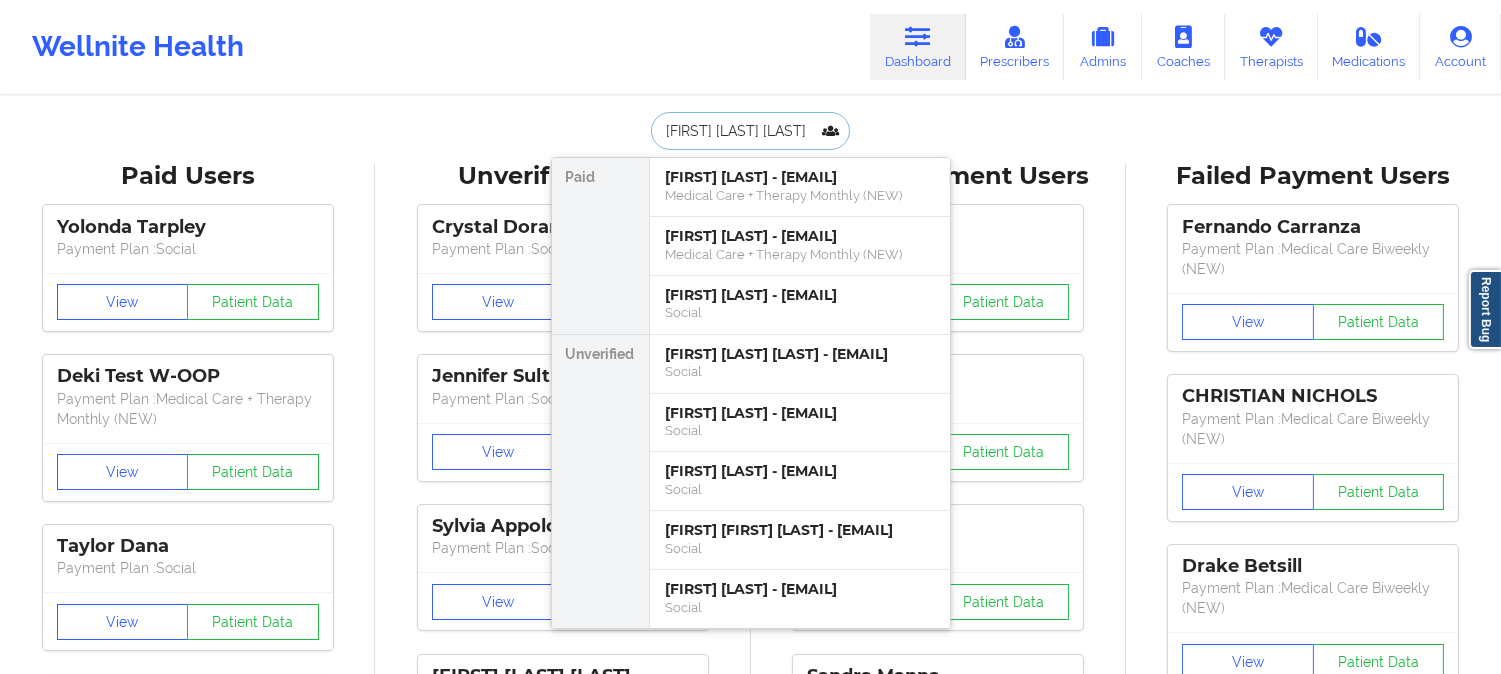 scroll, scrollTop: 0, scrollLeft: 32, axis: horizontal 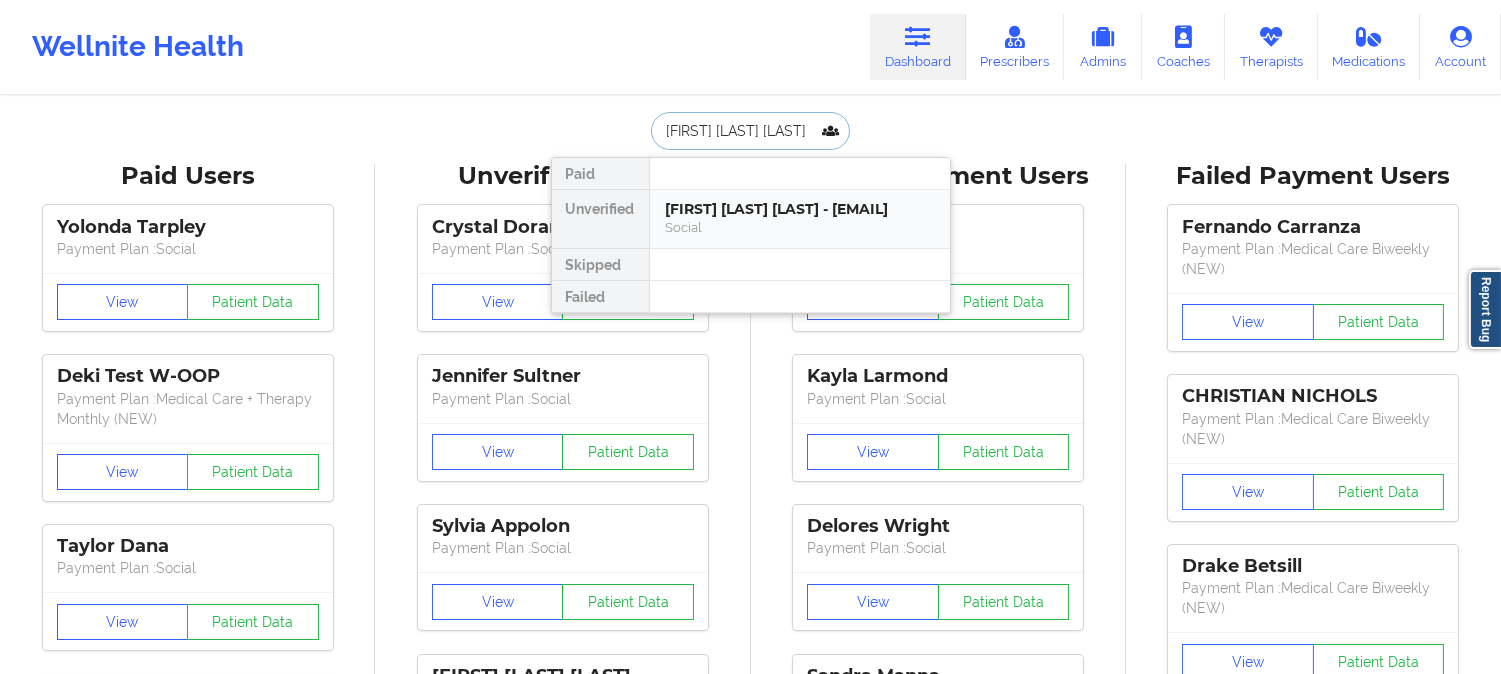 click on "Social" at bounding box center [800, 227] 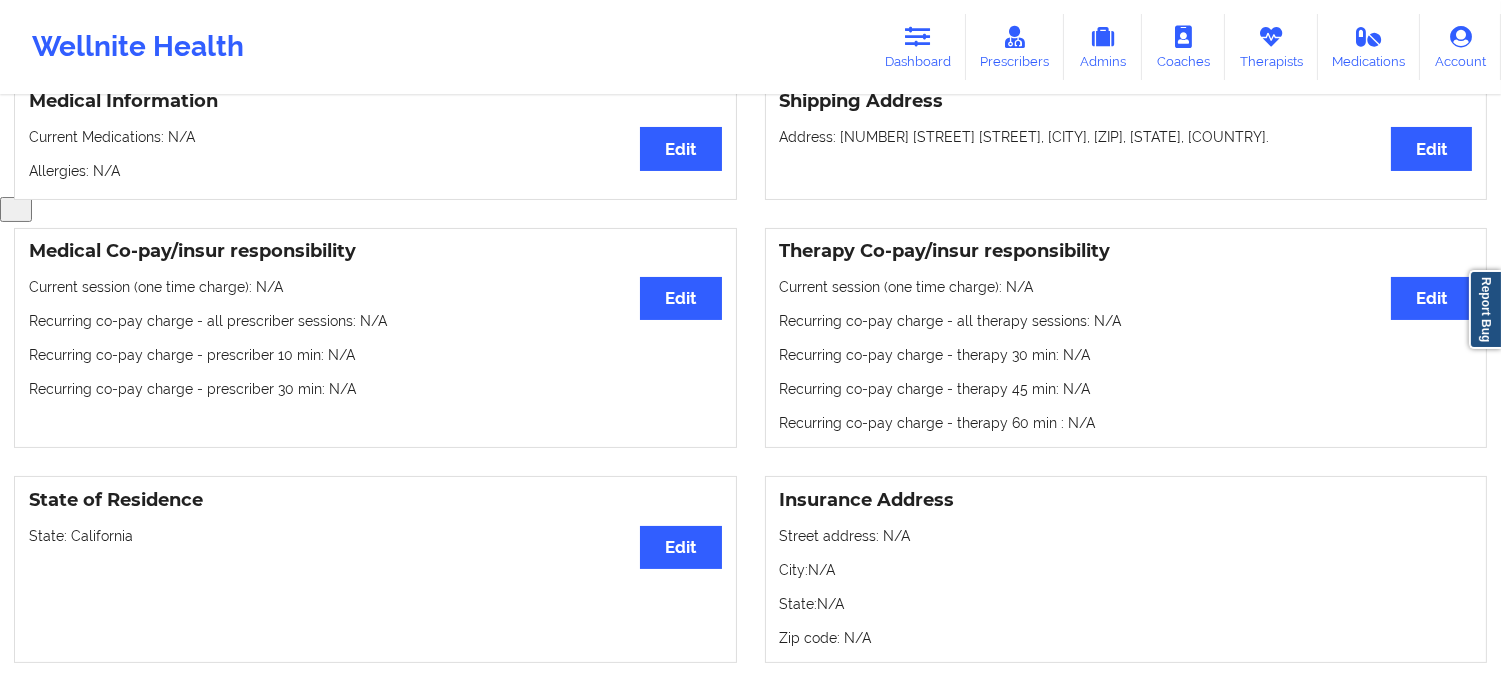 scroll, scrollTop: 555, scrollLeft: 0, axis: vertical 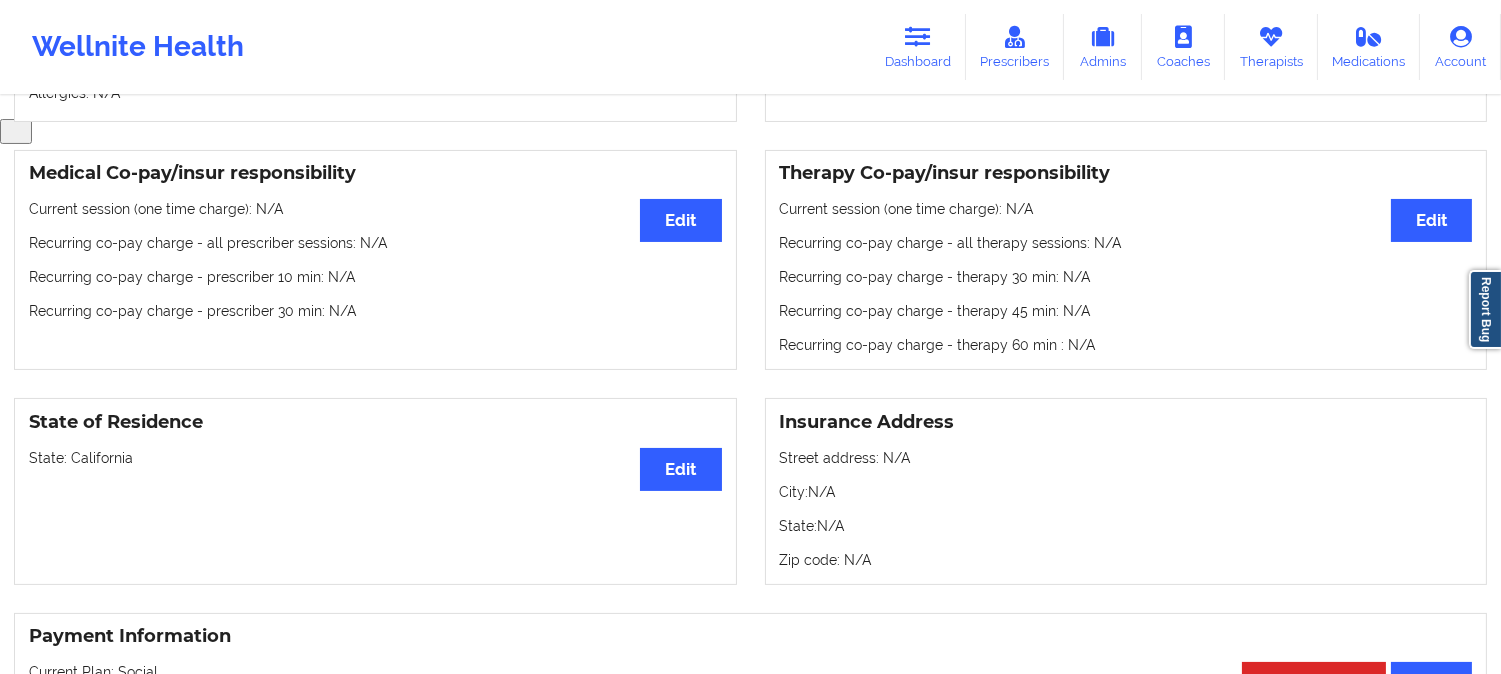 click on "State:   [STATE]" at bounding box center [375, 458] 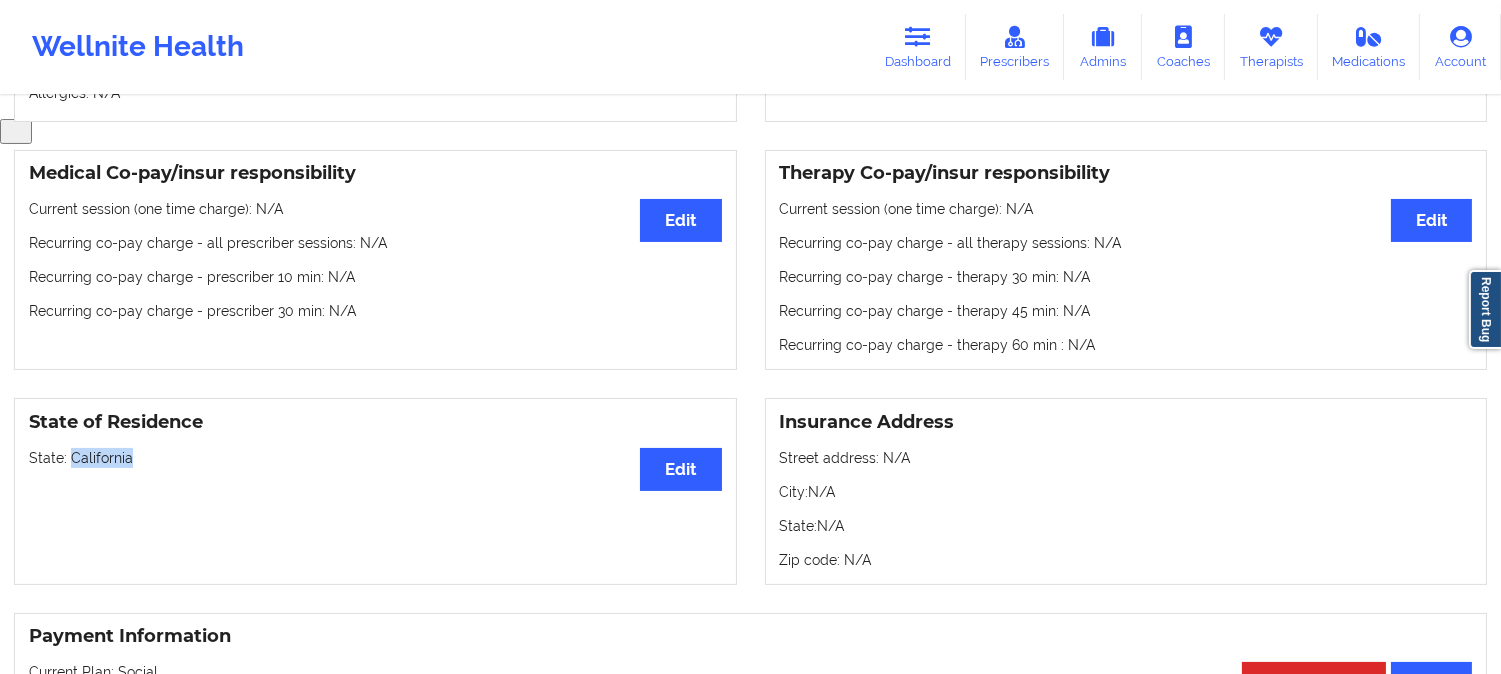 click on "State:   [STATE]" at bounding box center (375, 458) 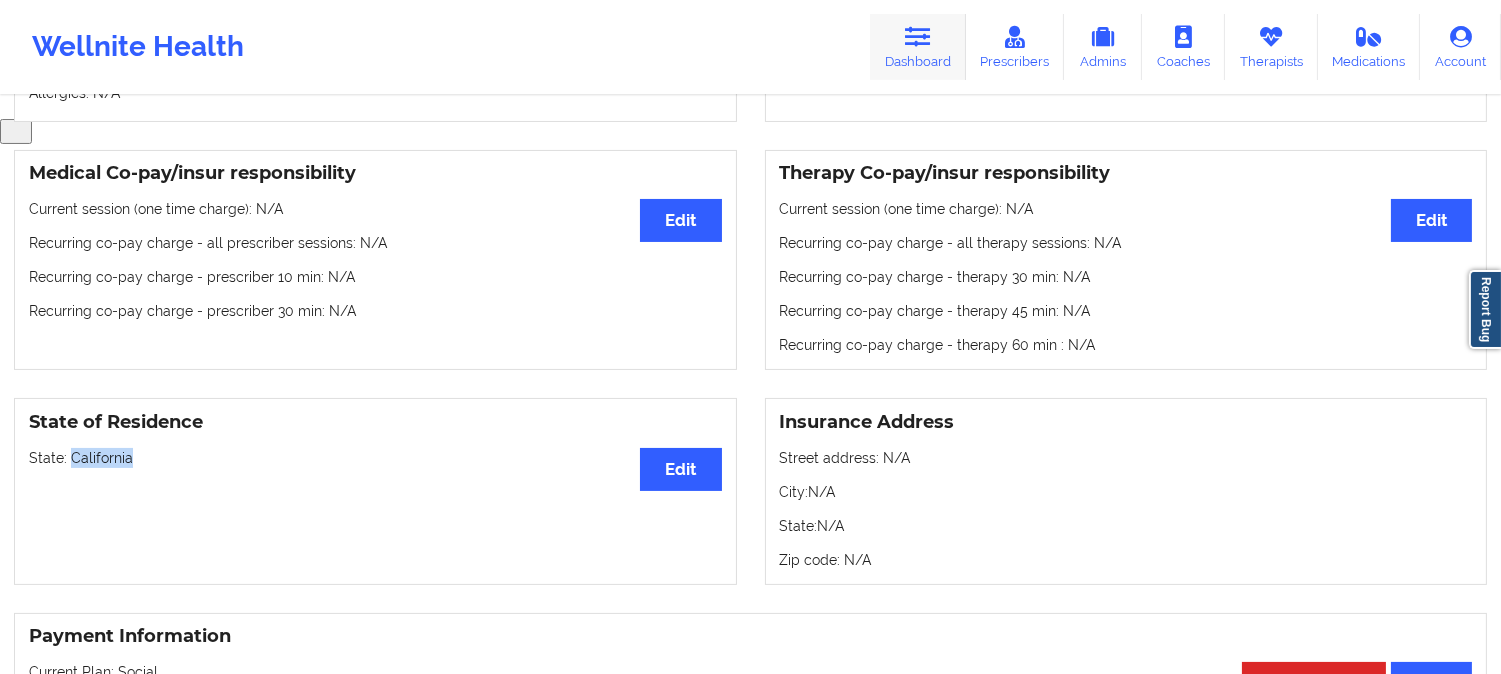 click on "Dashboard" at bounding box center [918, 47] 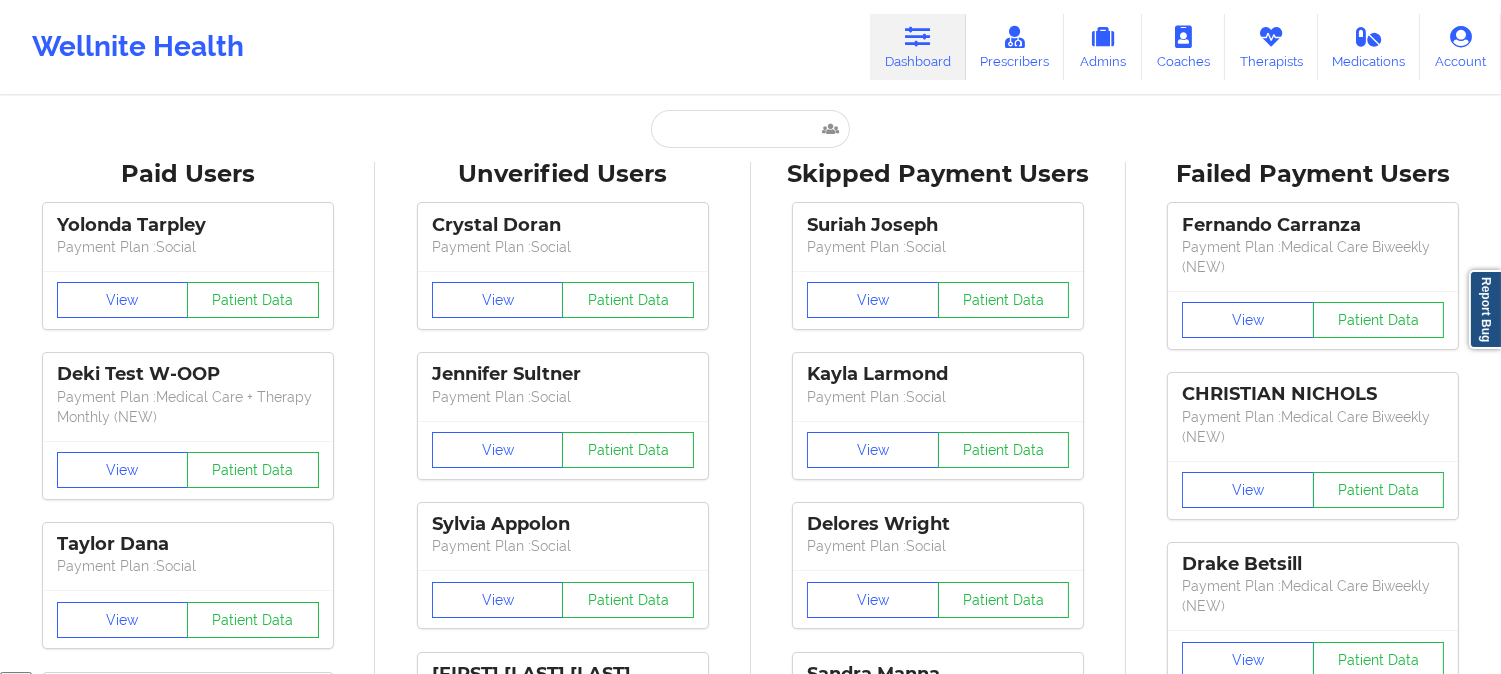 scroll, scrollTop: 0, scrollLeft: 0, axis: both 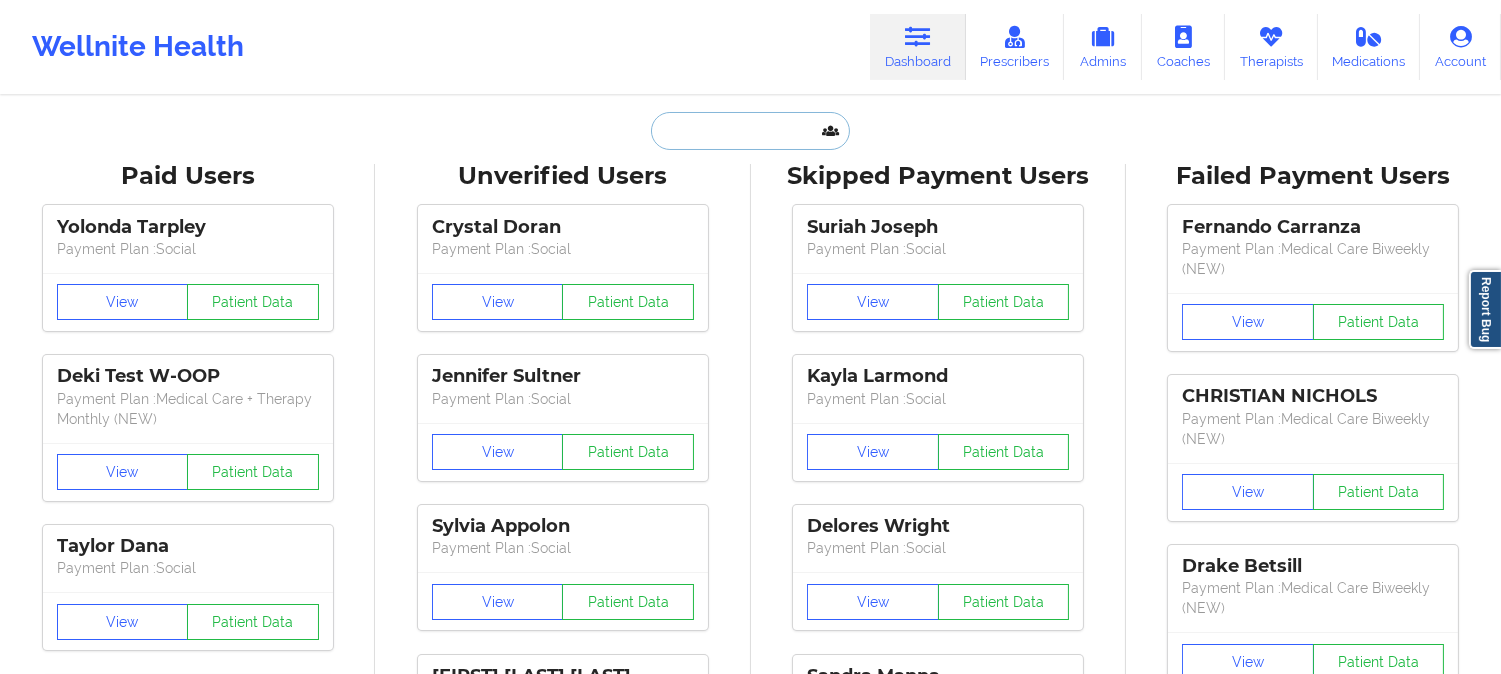 click at bounding box center (750, 131) 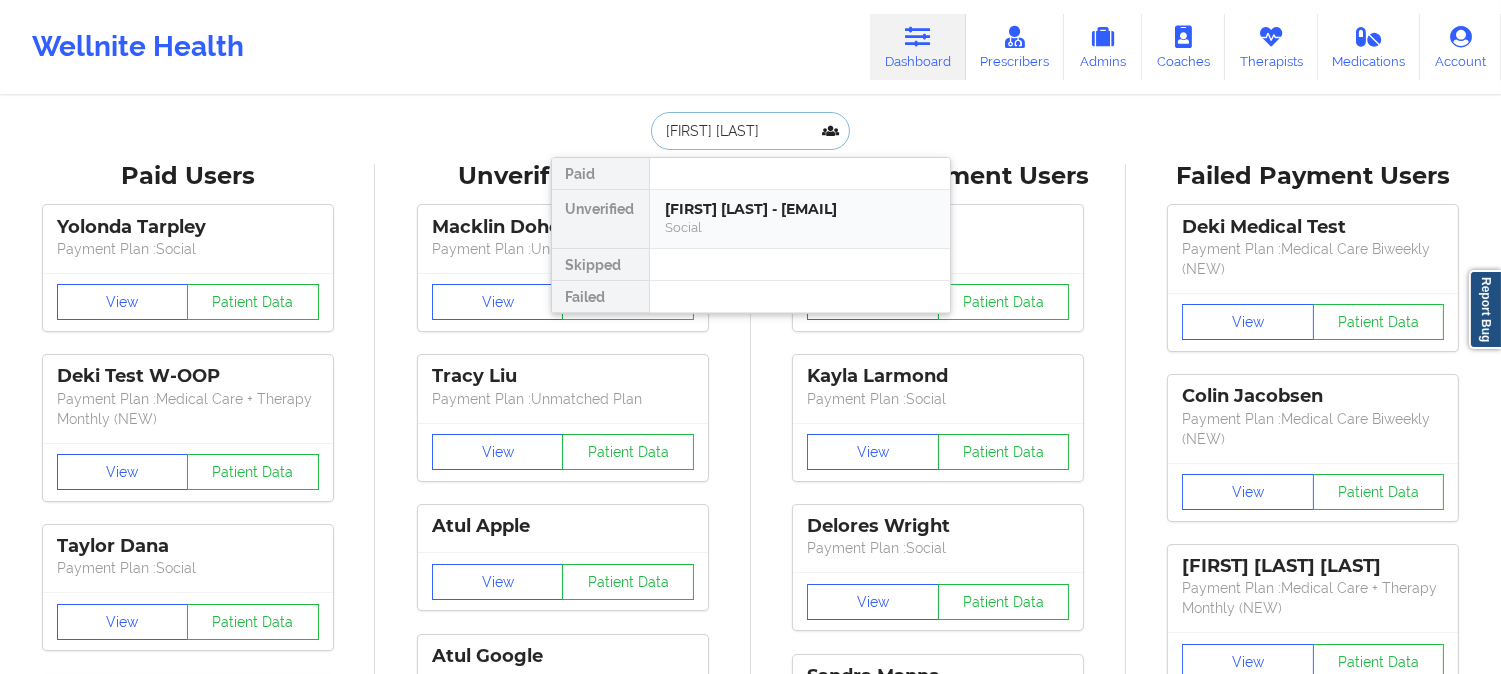 click on "[FIRST] [LAST] - [EMAIL]" at bounding box center [800, 209] 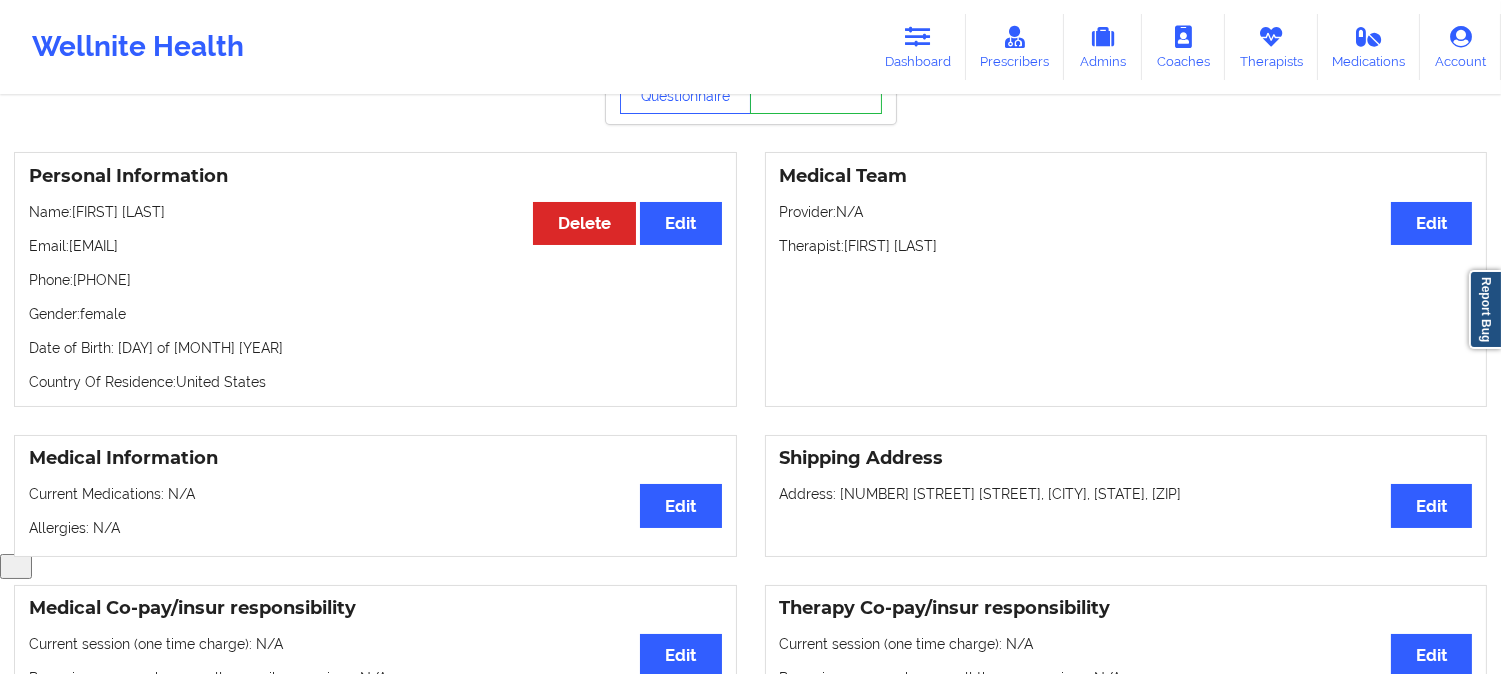 scroll, scrollTop: 0, scrollLeft: 0, axis: both 